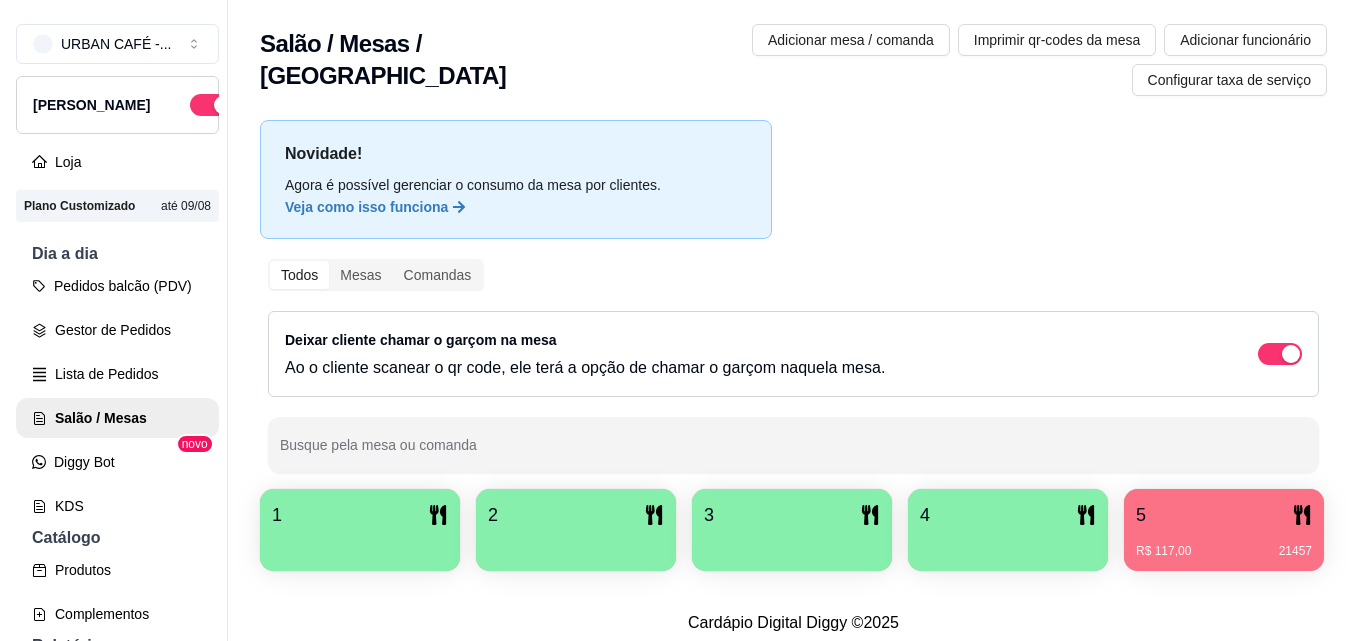 scroll, scrollTop: 0, scrollLeft: 0, axis: both 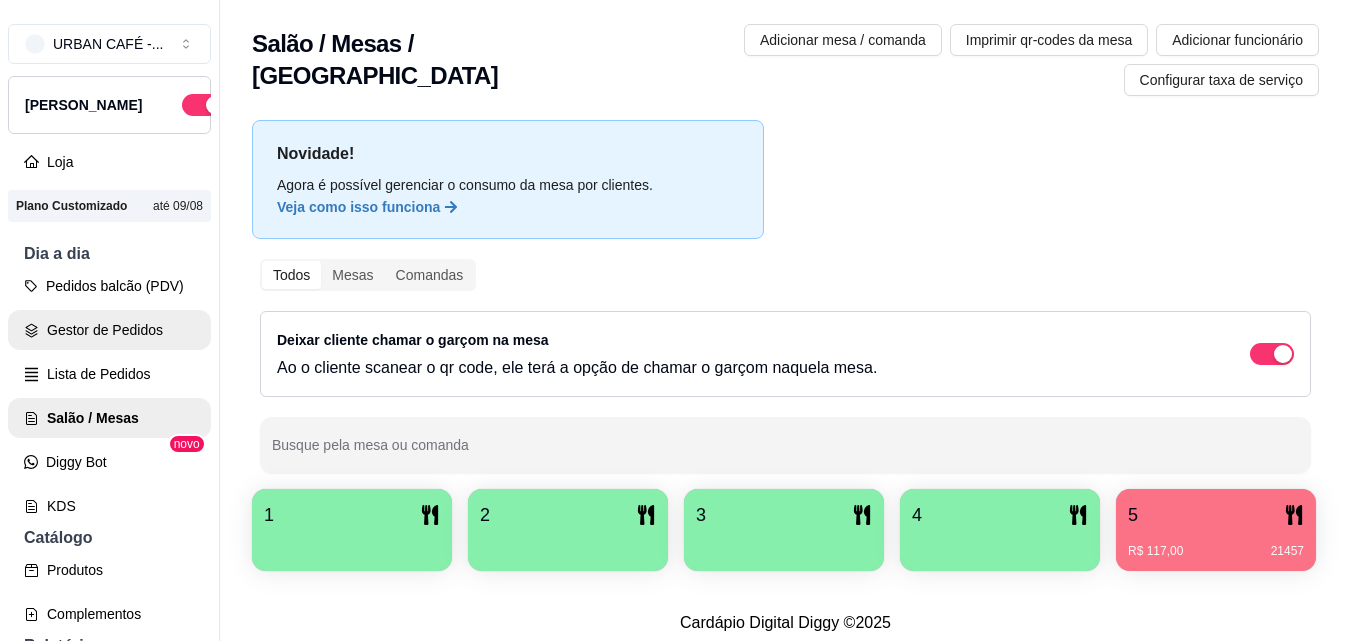 click on "Gestor de Pedidos" at bounding box center [109, 330] 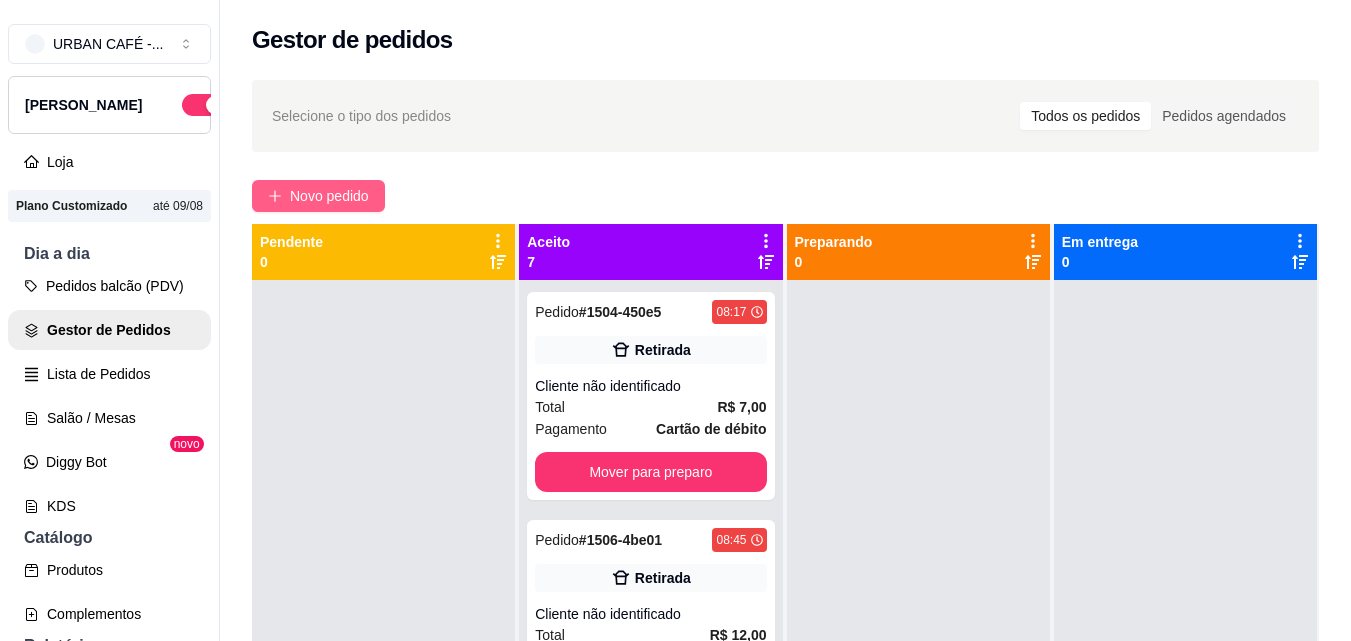 click on "Novo pedido" at bounding box center (329, 196) 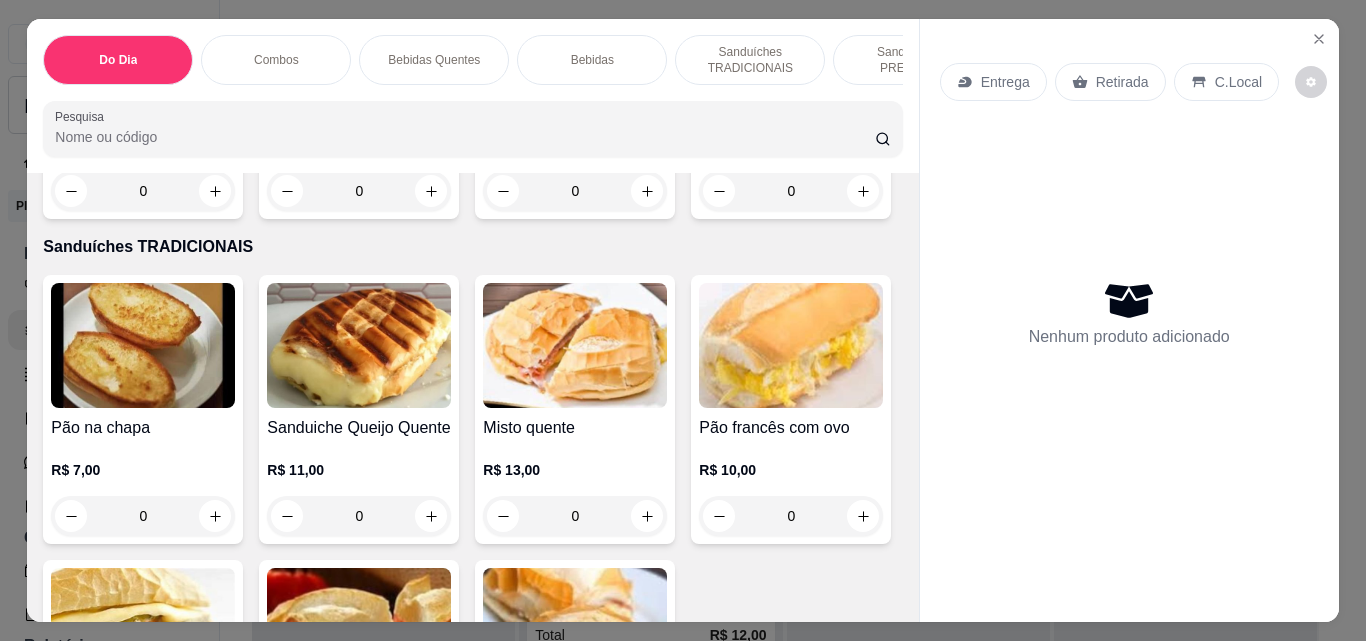 scroll, scrollTop: 2190, scrollLeft: 0, axis: vertical 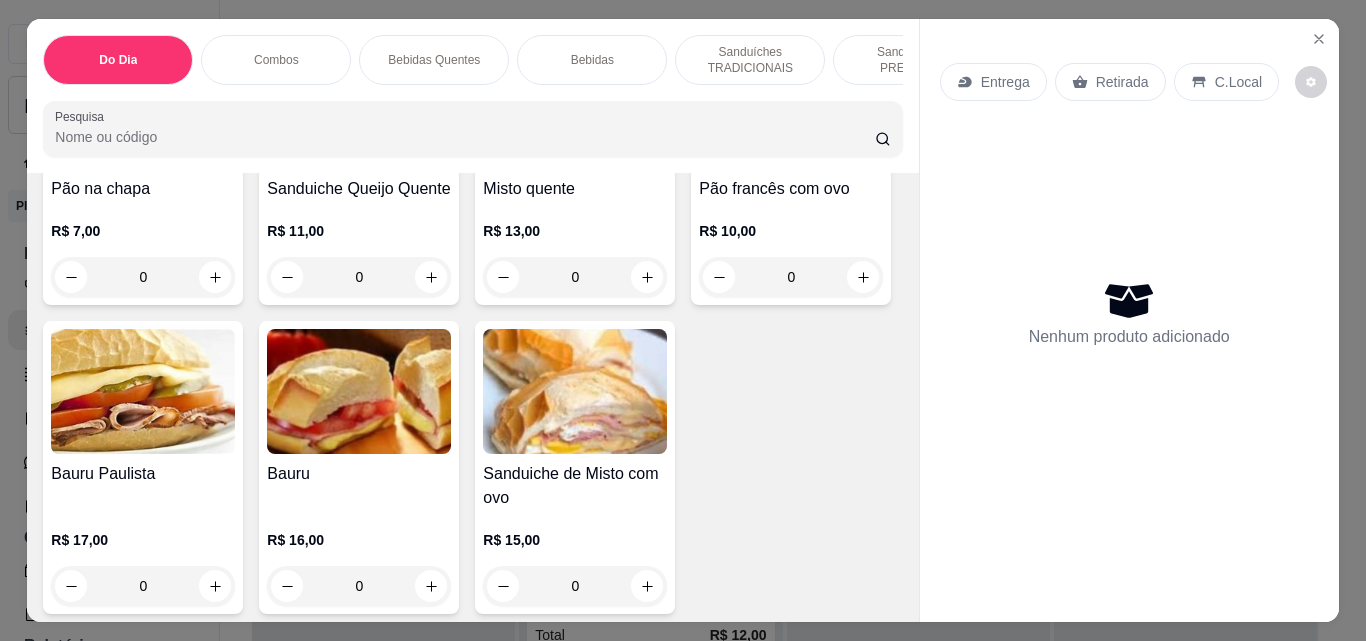 click 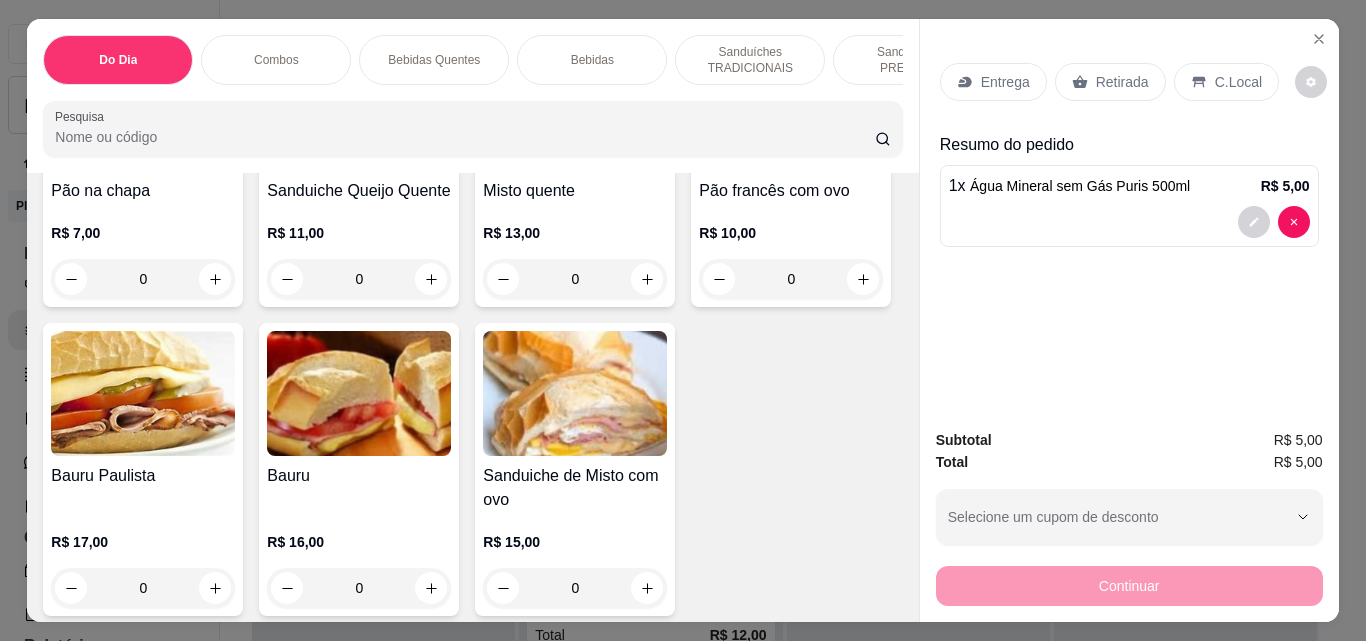 type on "1" 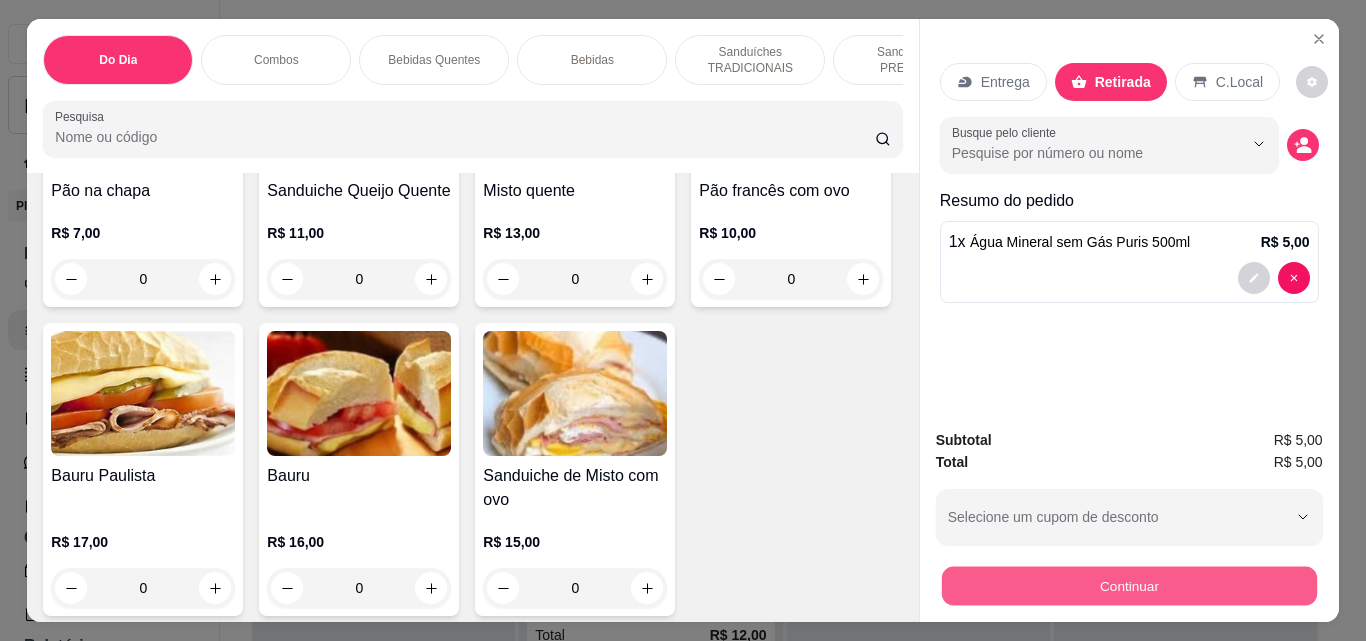 click on "Continuar" at bounding box center (1128, 585) 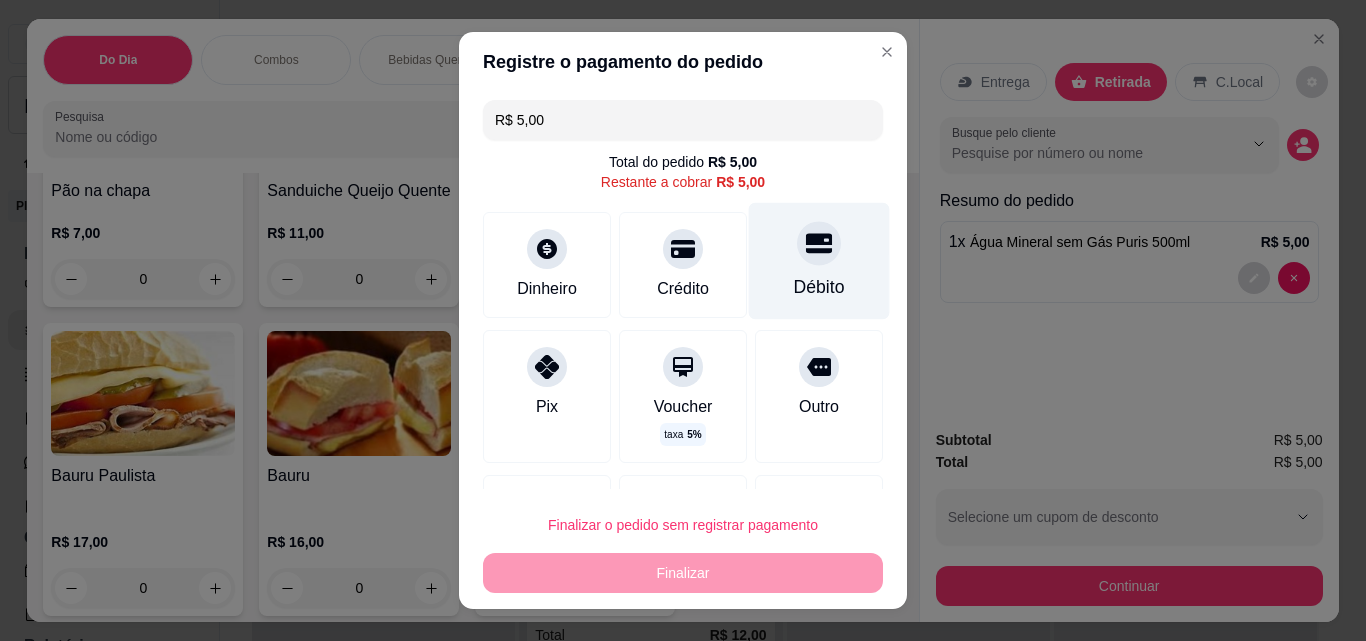 click 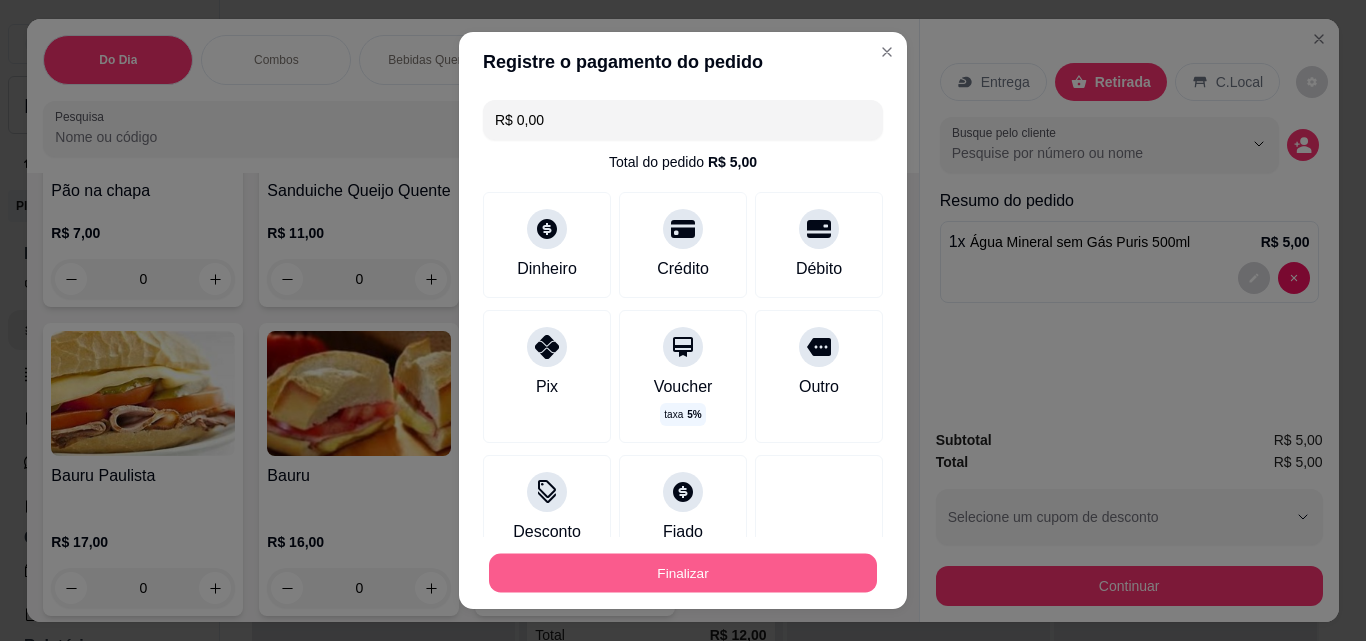 click on "Finalizar" at bounding box center [683, 573] 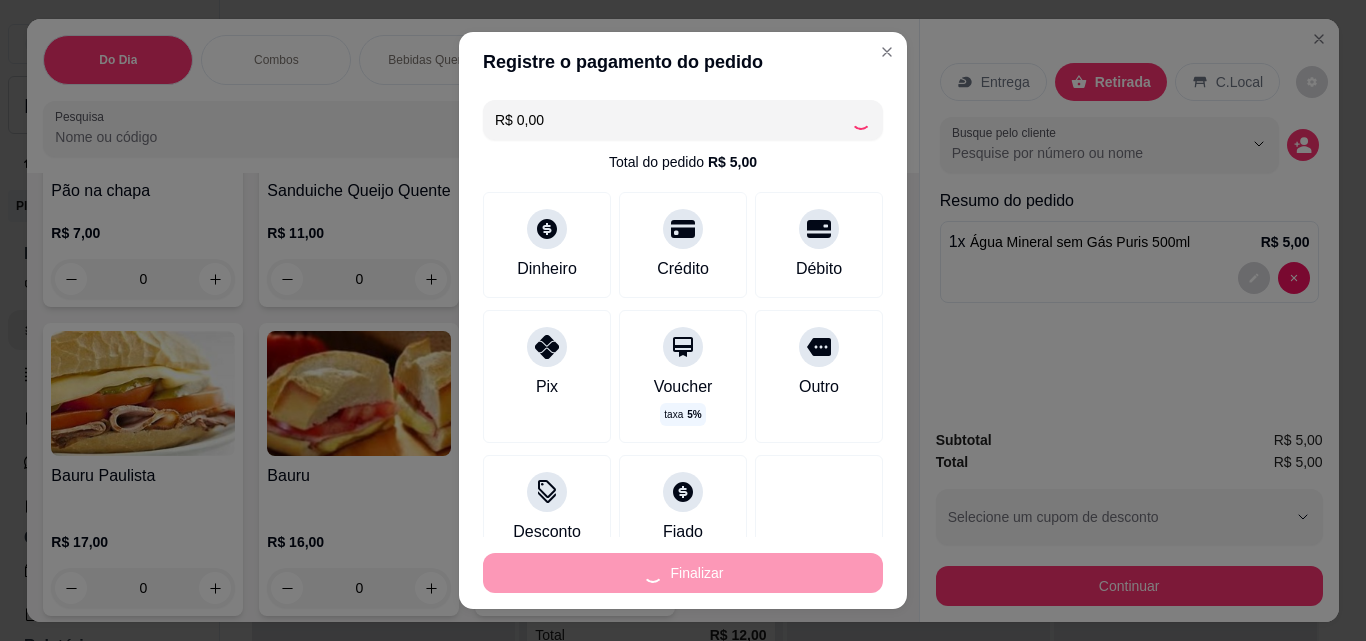 type on "0" 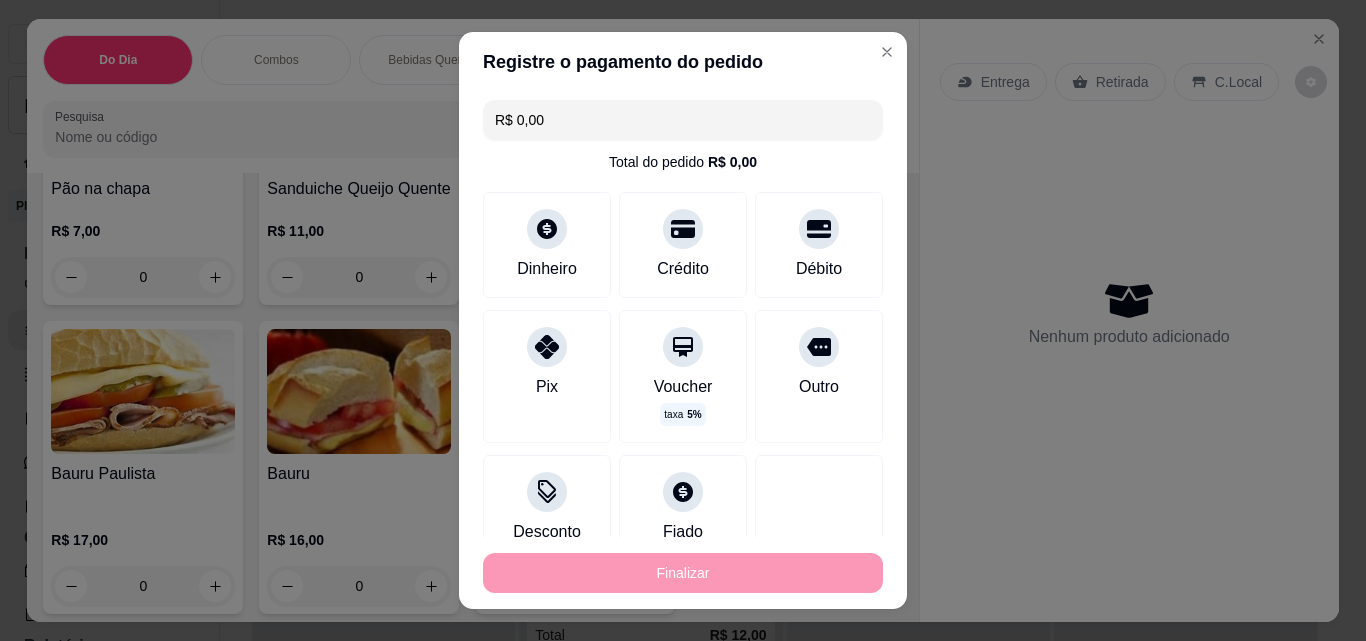 type on "-R$ 5,00" 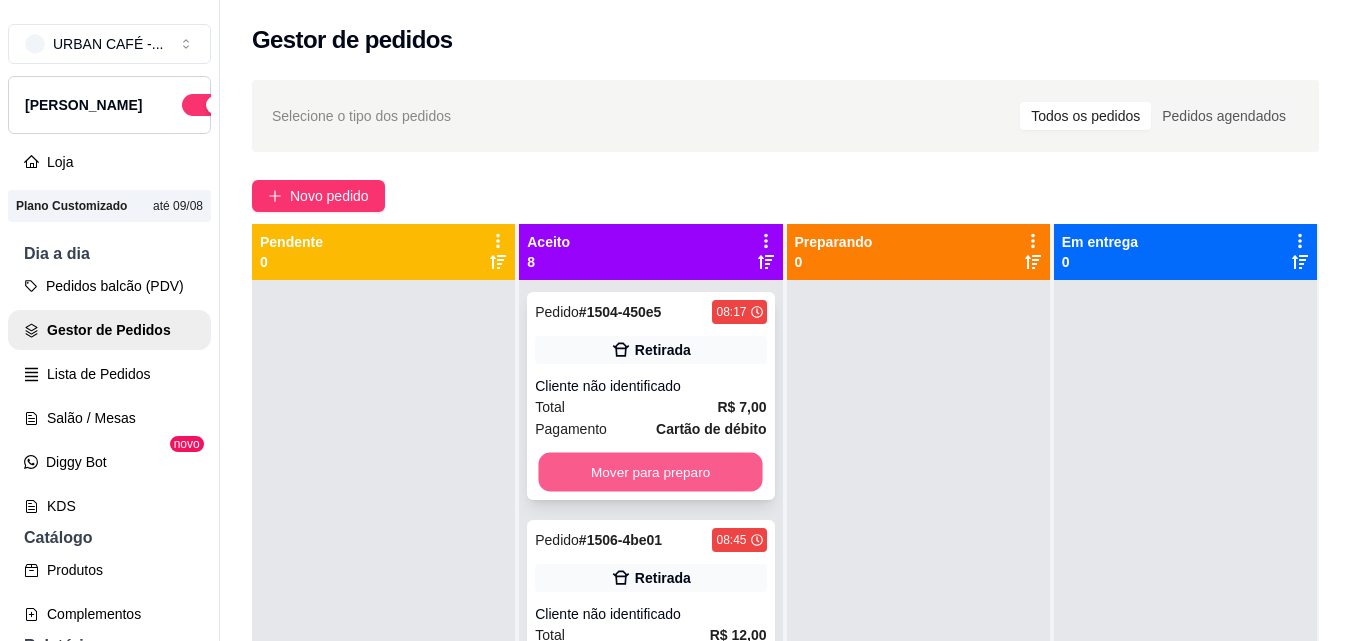 click on "Mover para preparo" at bounding box center (651, 472) 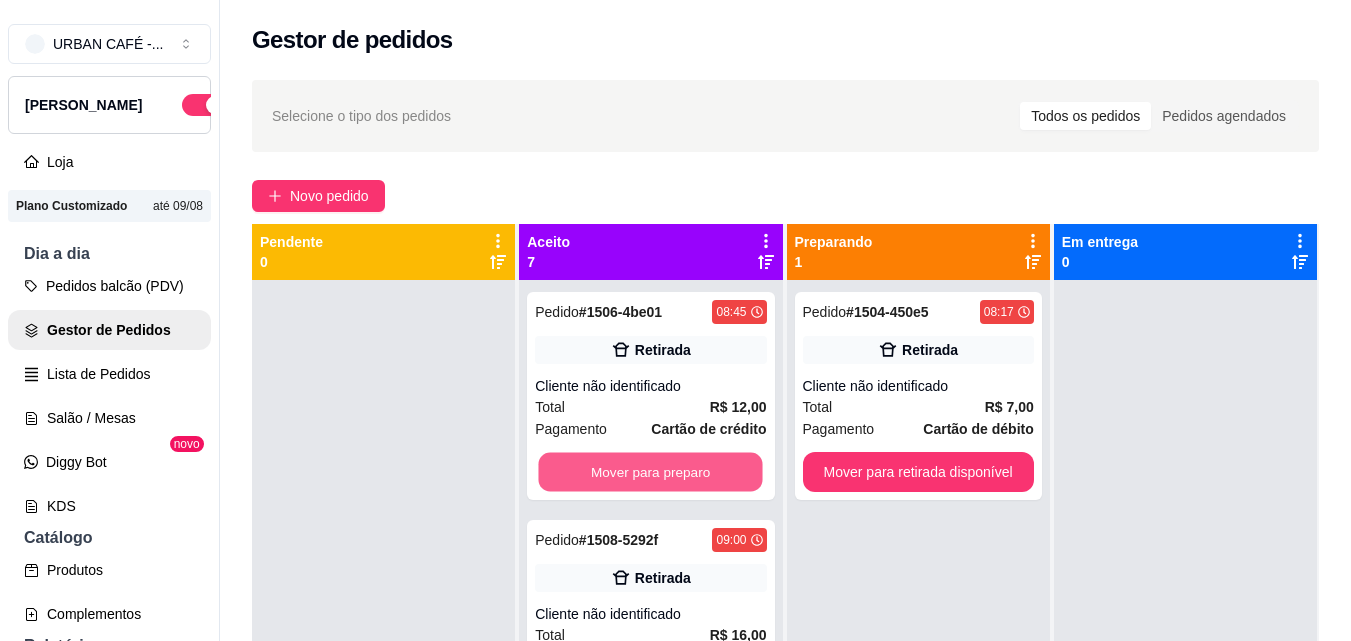 click on "Mover para preparo" at bounding box center (651, 472) 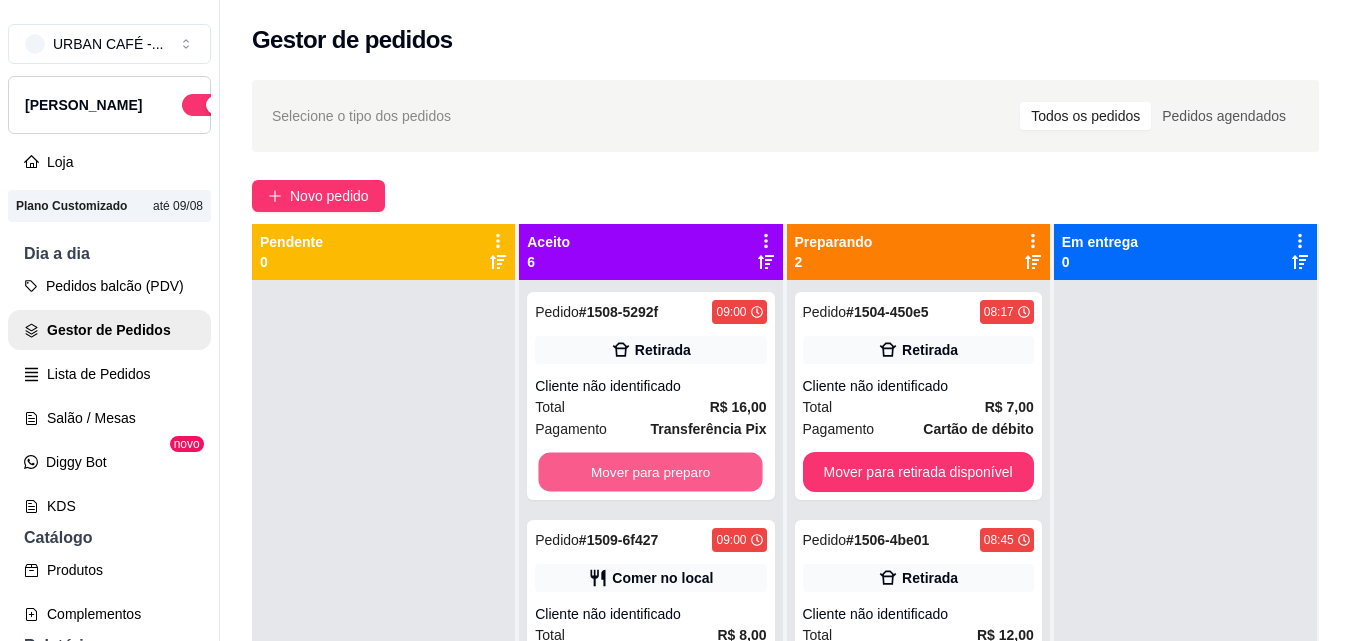 click on "Mover para preparo" at bounding box center (651, 472) 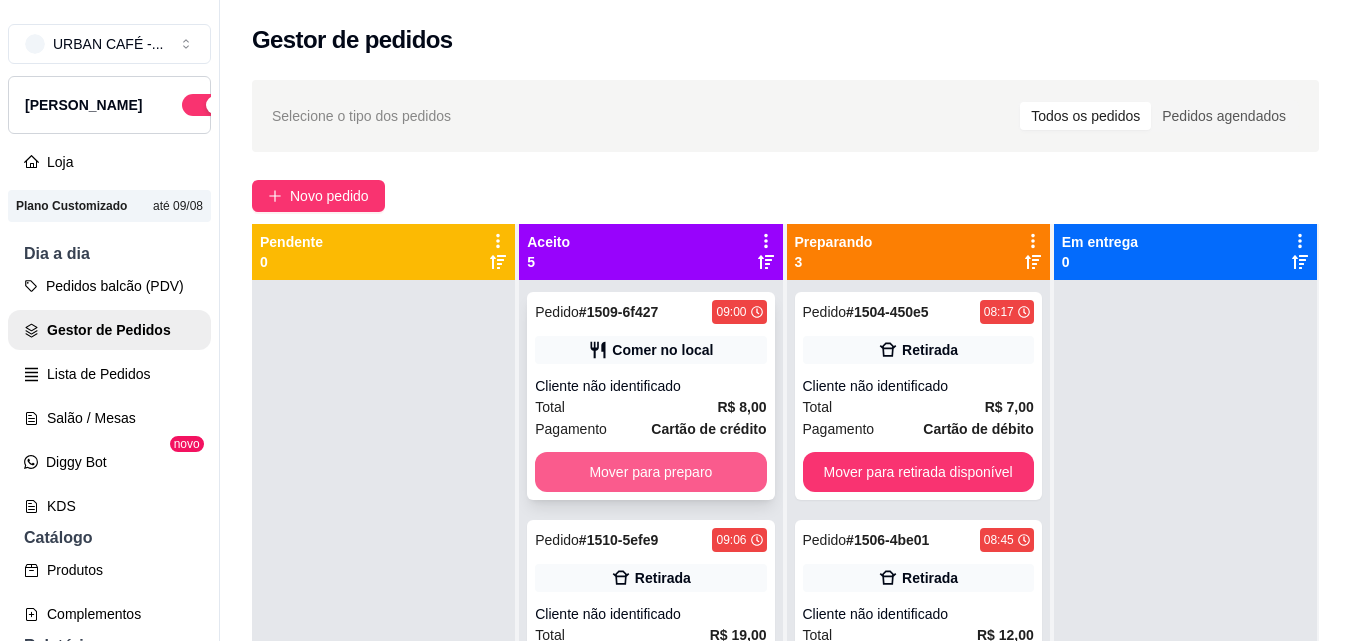 click on "Mover para preparo" at bounding box center (650, 472) 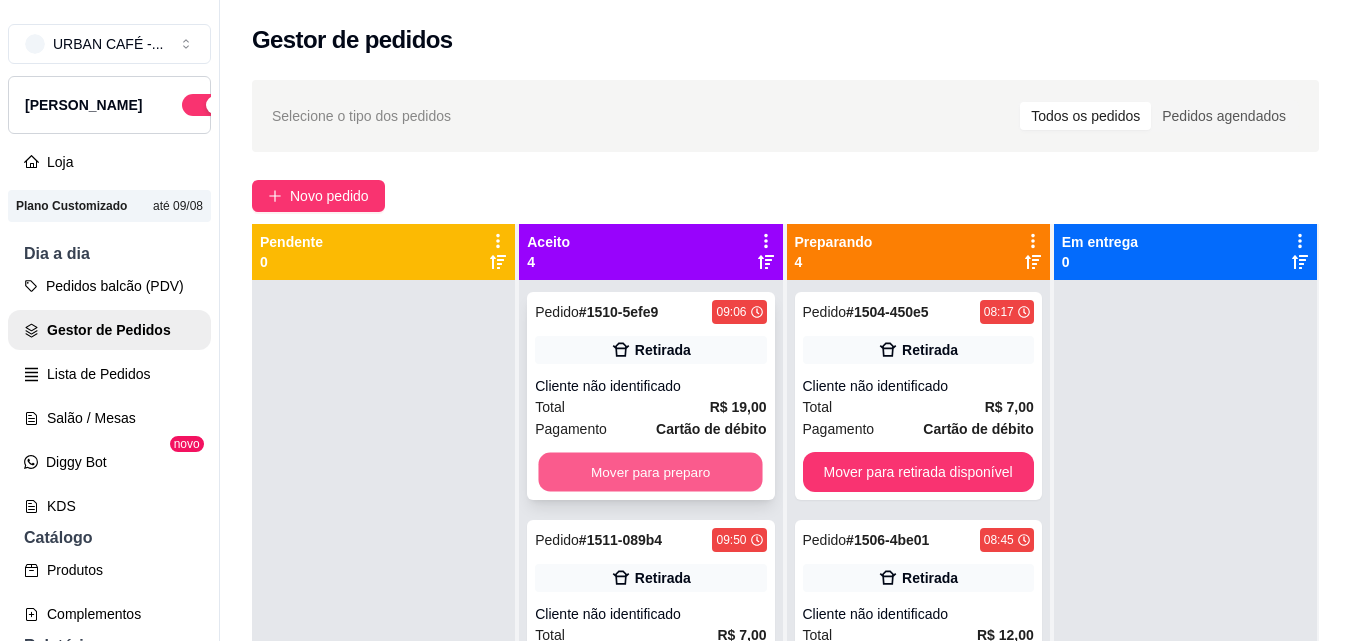 click on "Mover para preparo" at bounding box center (651, 472) 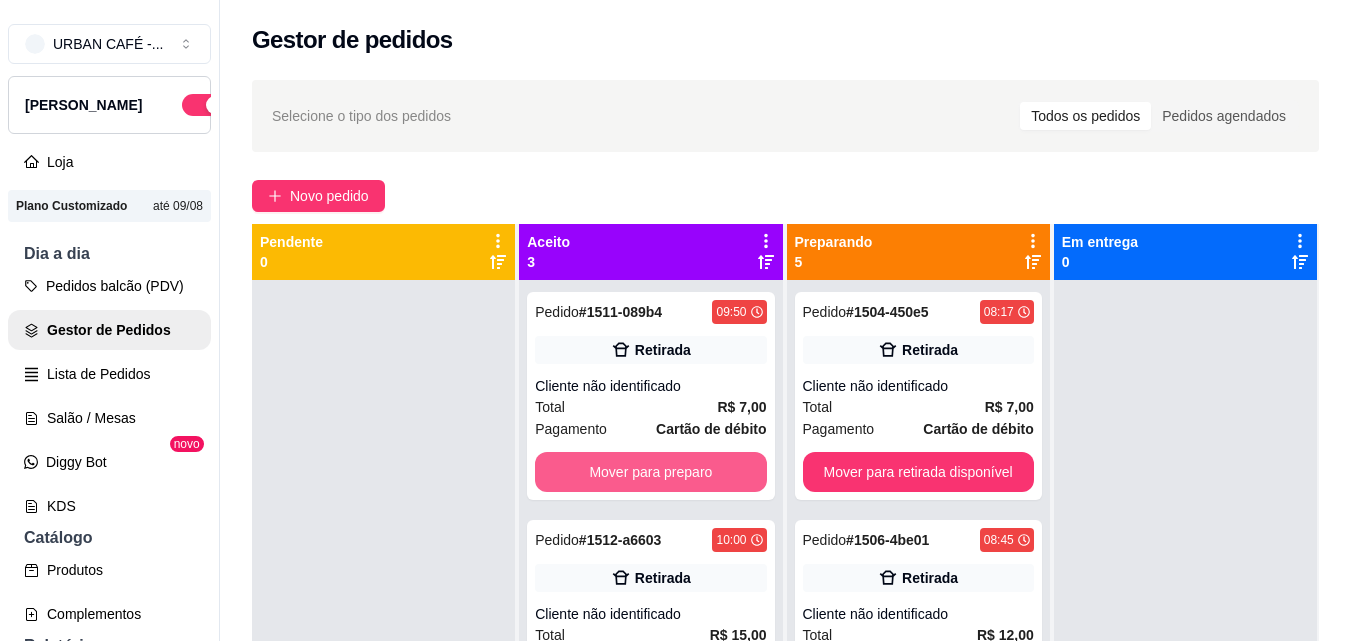 click on "Mover para preparo" at bounding box center (650, 472) 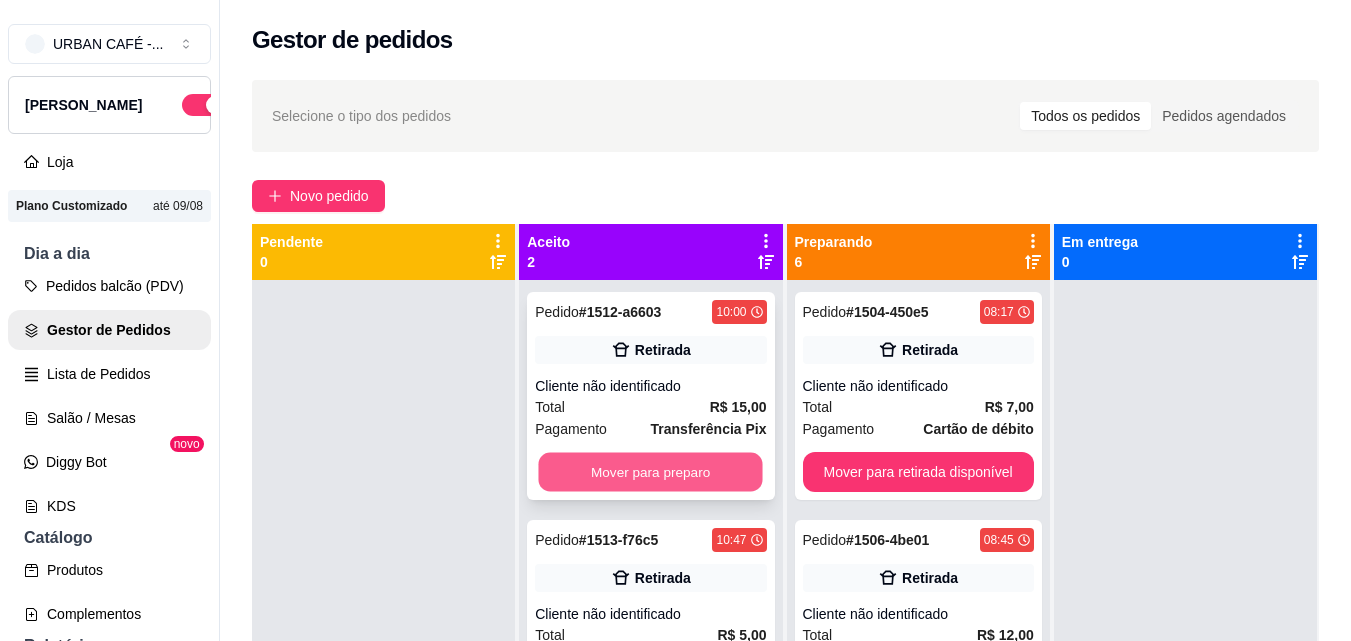 click on "Mover para preparo" at bounding box center [651, 472] 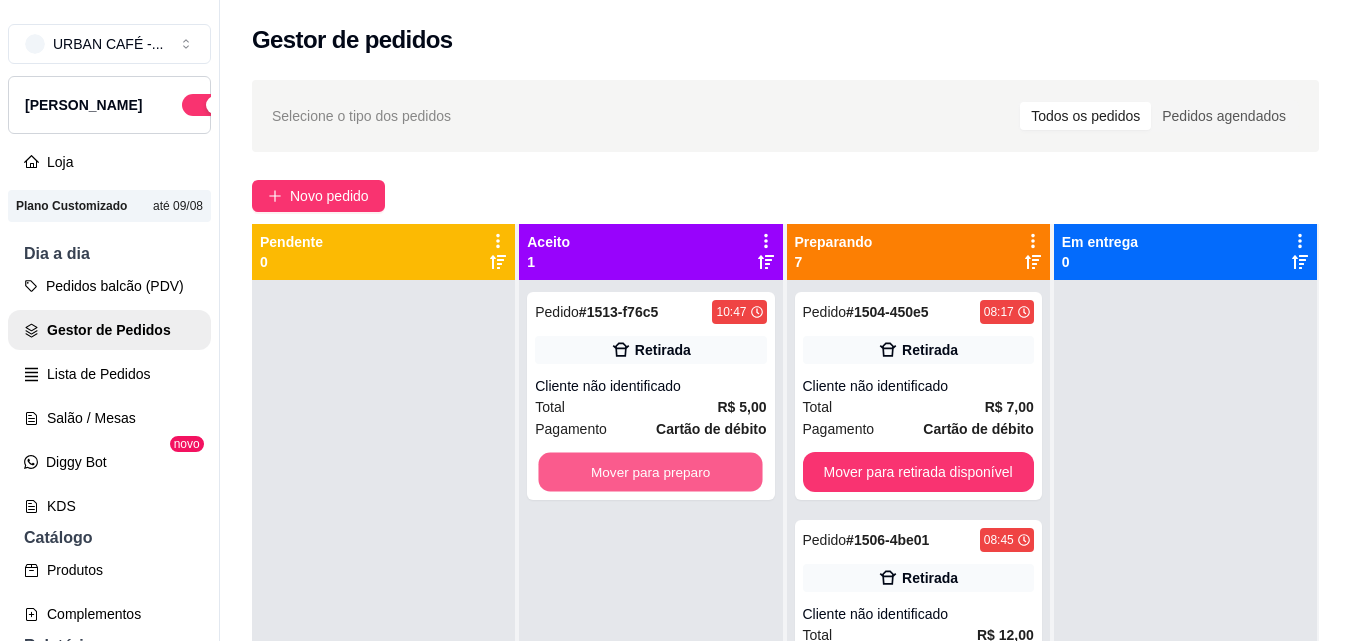 click on "Mover para preparo" at bounding box center [651, 472] 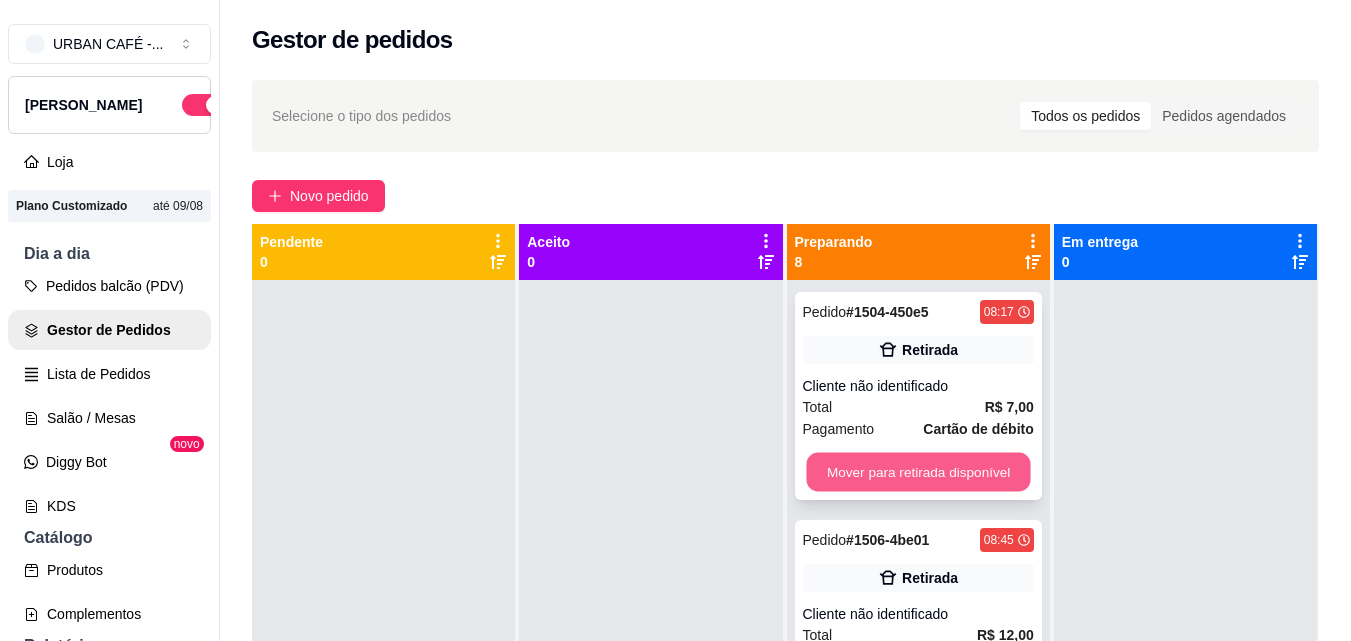 click on "Mover para retirada disponível" at bounding box center [918, 472] 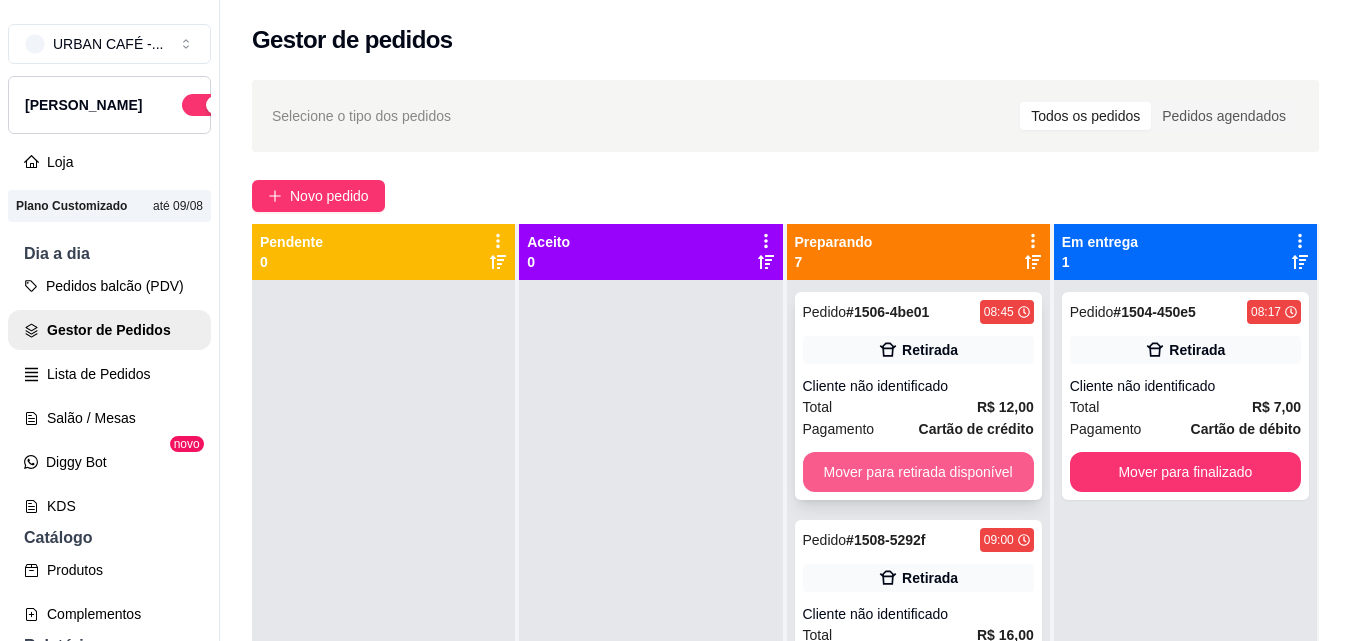 click on "Mover para retirada disponível" at bounding box center [918, 472] 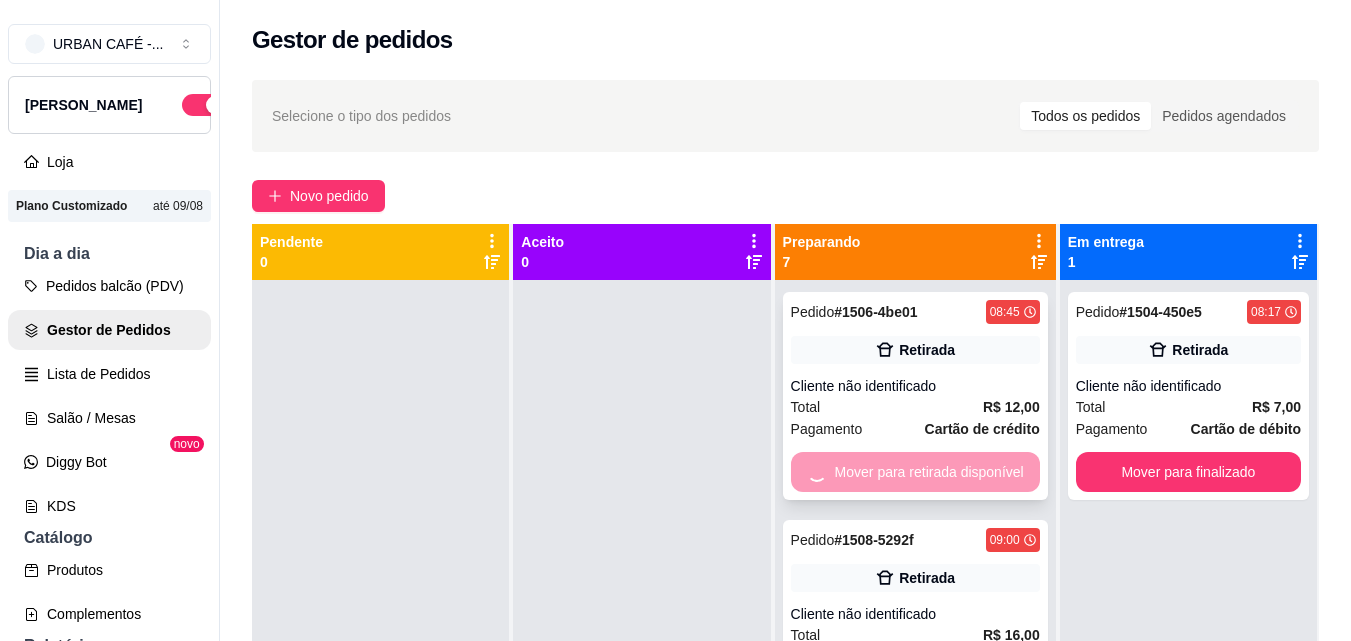 click on "Mover para retirada disponível" at bounding box center [915, 472] 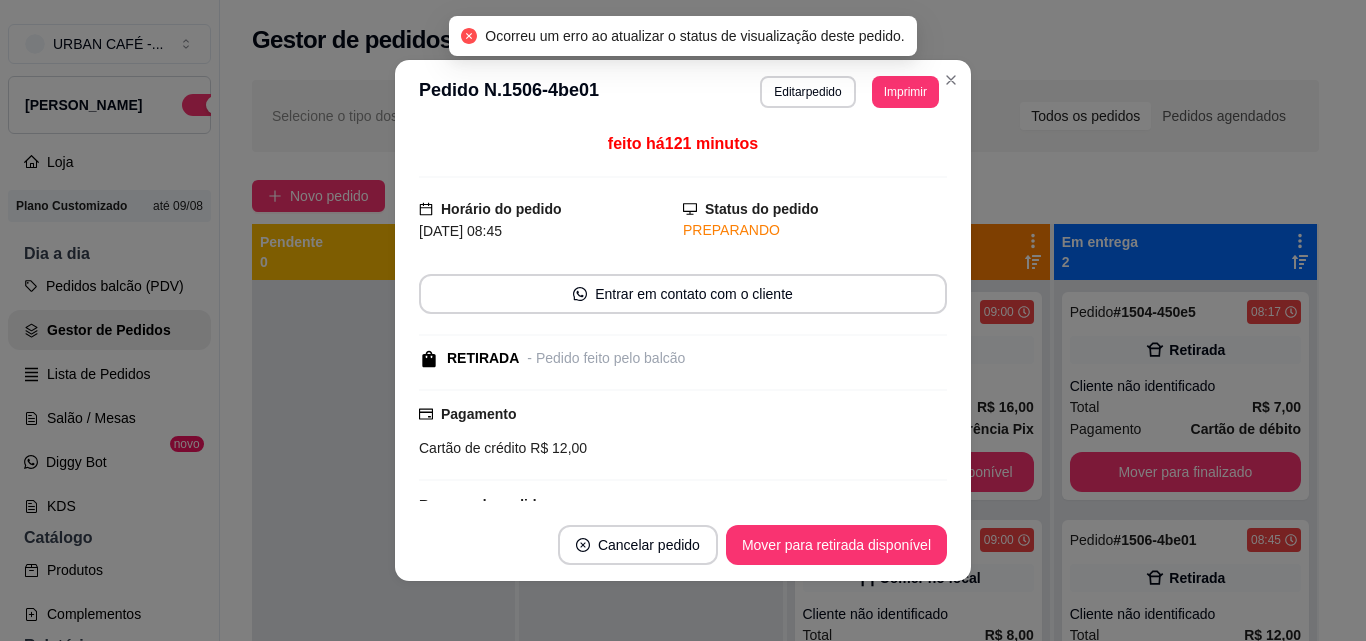 click on "Pagamento Cartão de crédito   R$ 12,00" at bounding box center [683, 435] 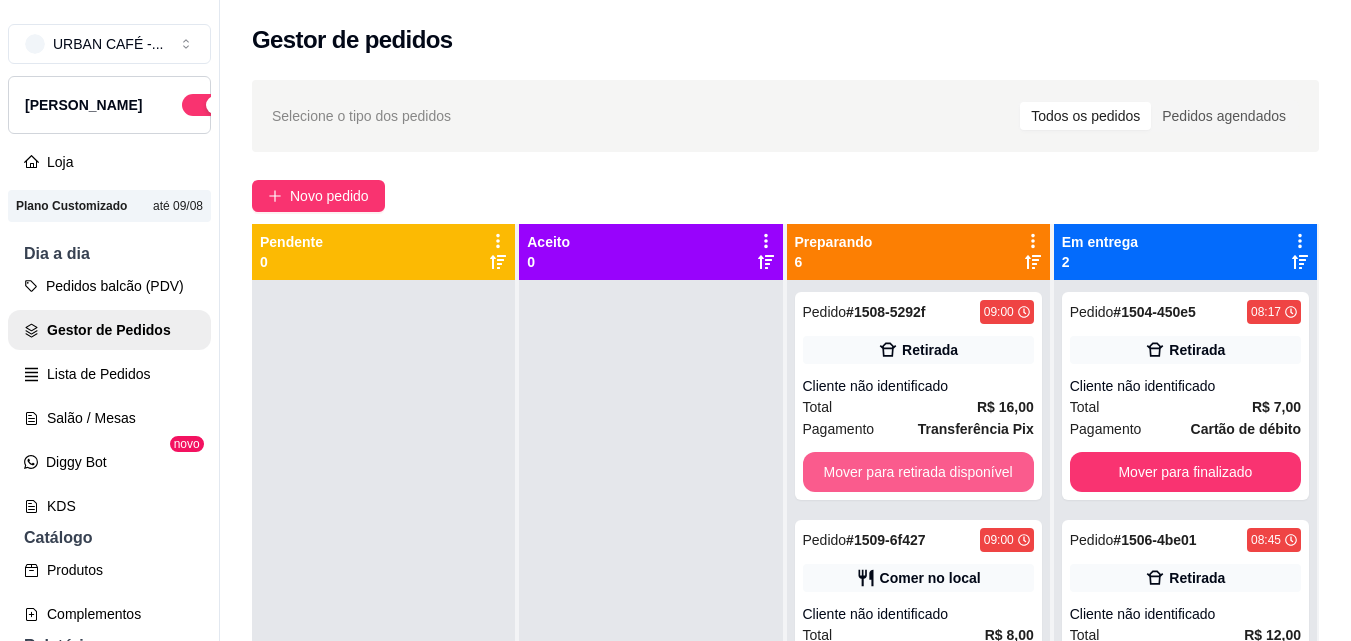 click on "Mover para retirada disponível" at bounding box center (918, 472) 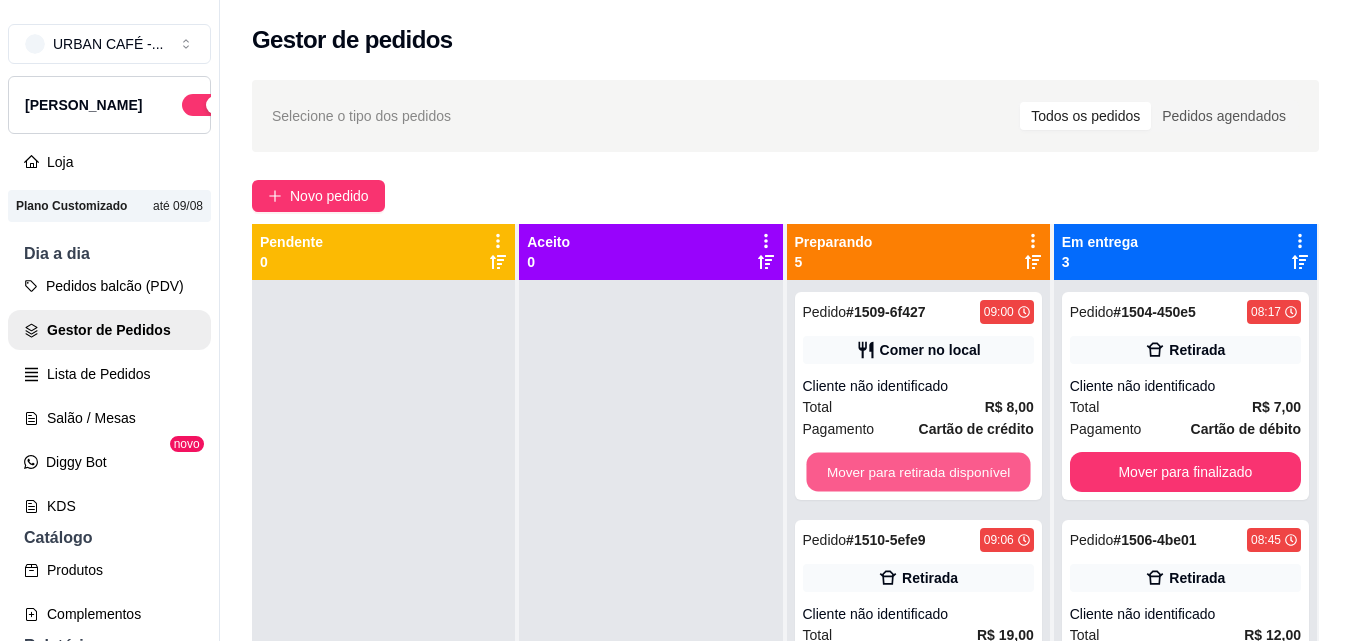 click on "Mover para retirada disponível" at bounding box center (918, 472) 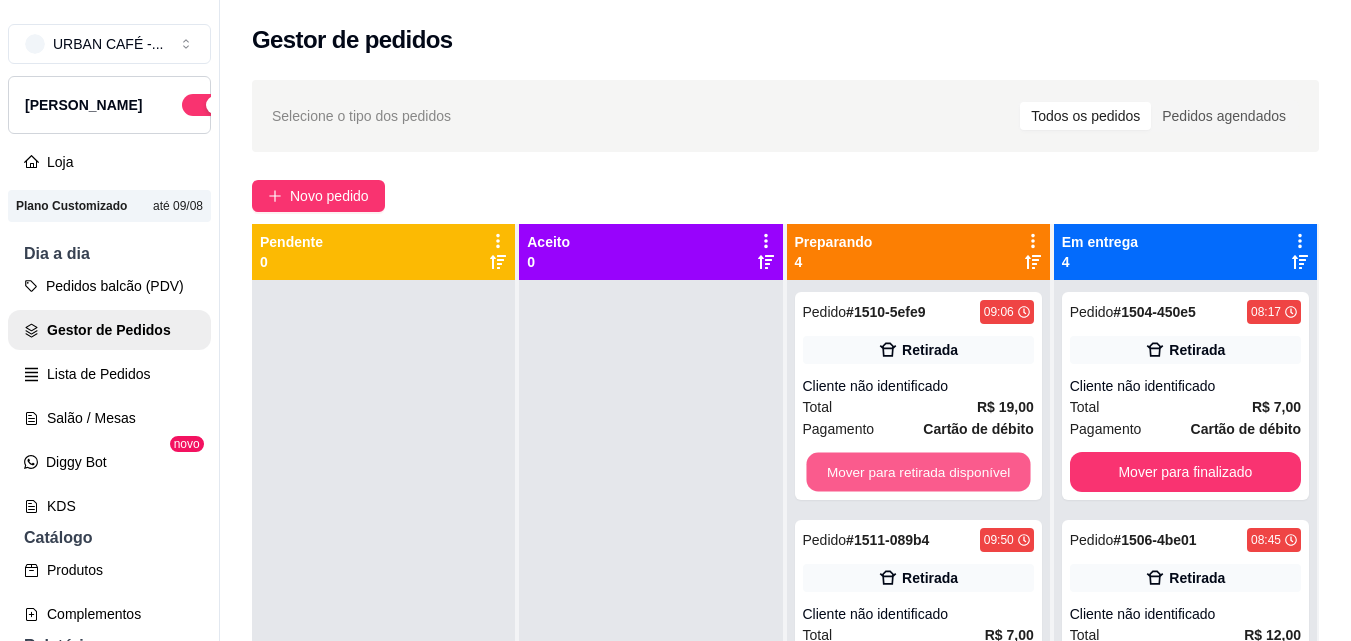 click on "Mover para retirada disponível" at bounding box center (918, 472) 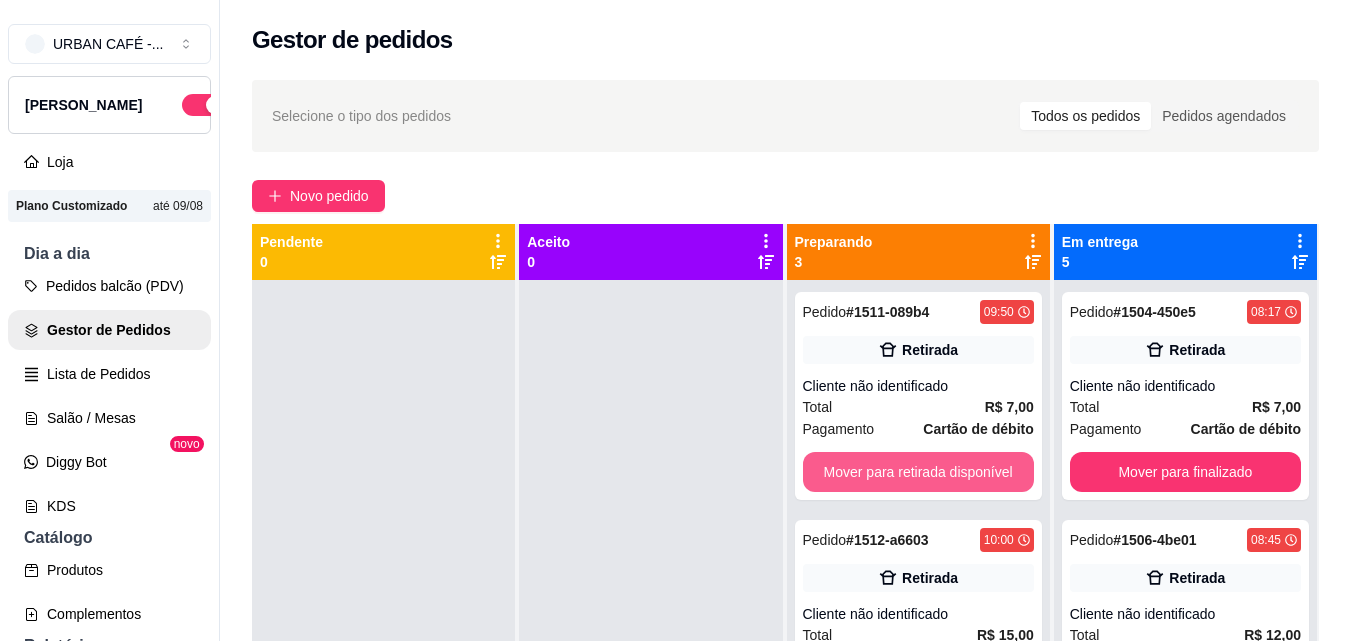 click on "Mover para retirada disponível" at bounding box center [918, 472] 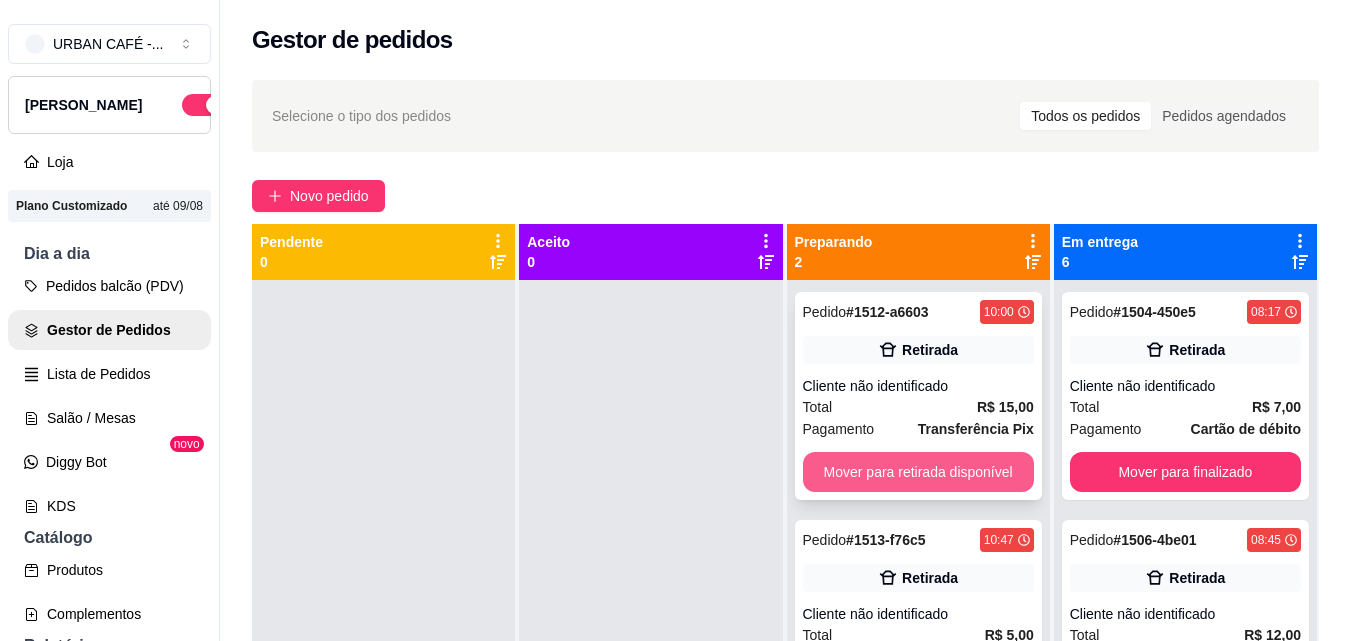click on "Mover para retirada disponível" at bounding box center (918, 472) 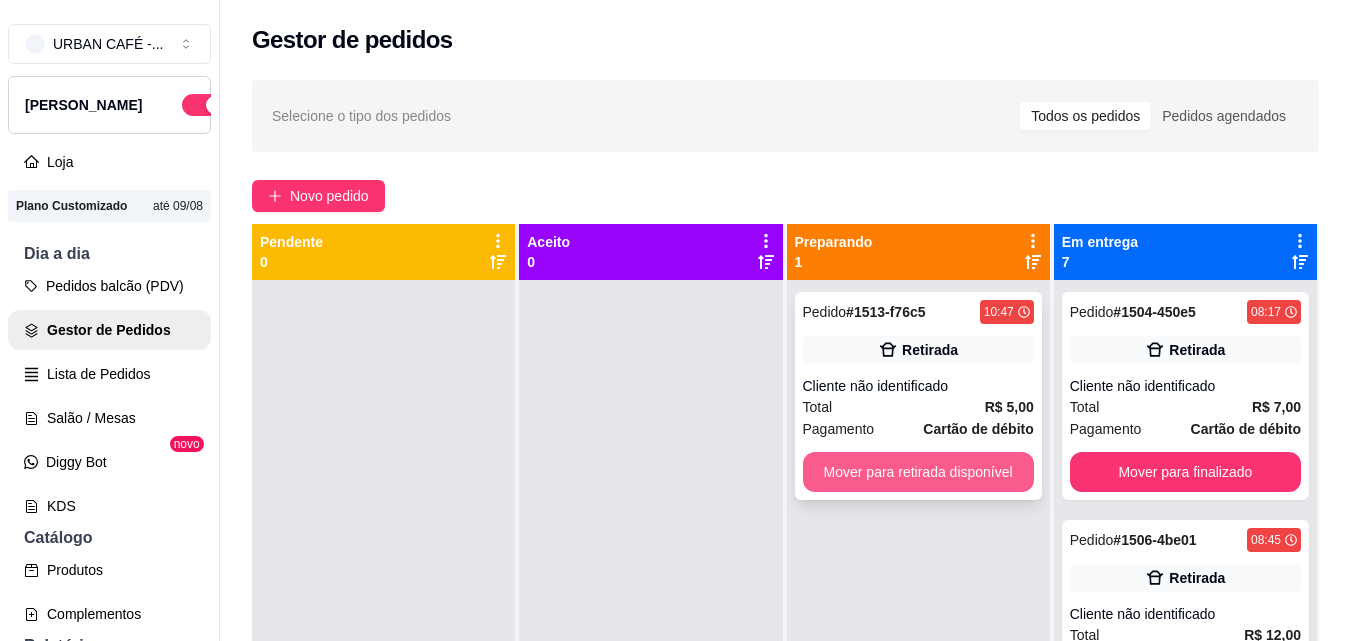 click on "Mover para retirada disponível" at bounding box center (918, 472) 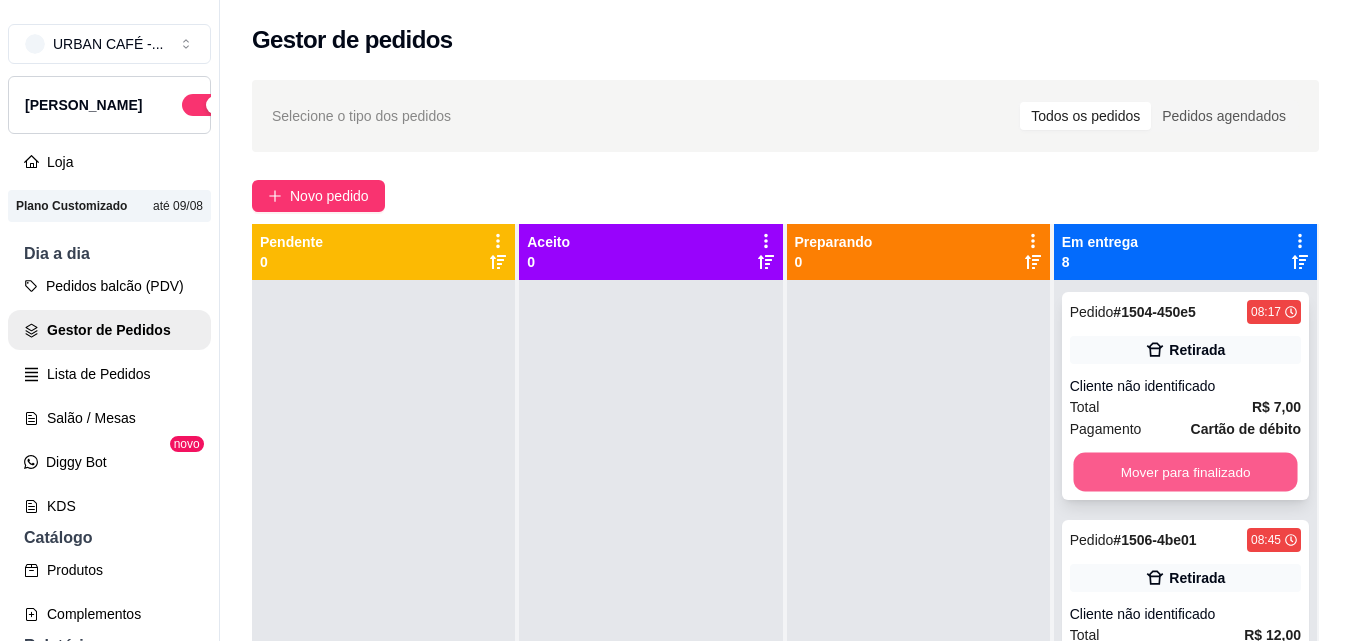 click on "Mover para finalizado" at bounding box center [1185, 472] 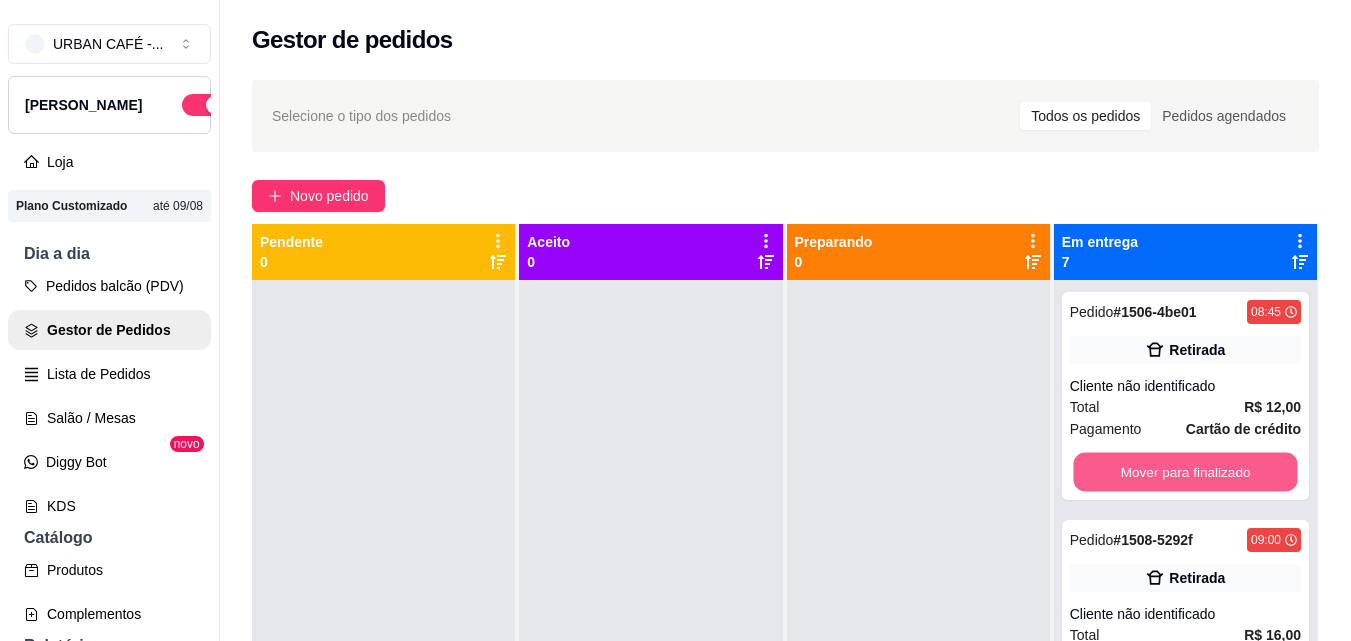 click on "Mover para finalizado" at bounding box center (1185, 472) 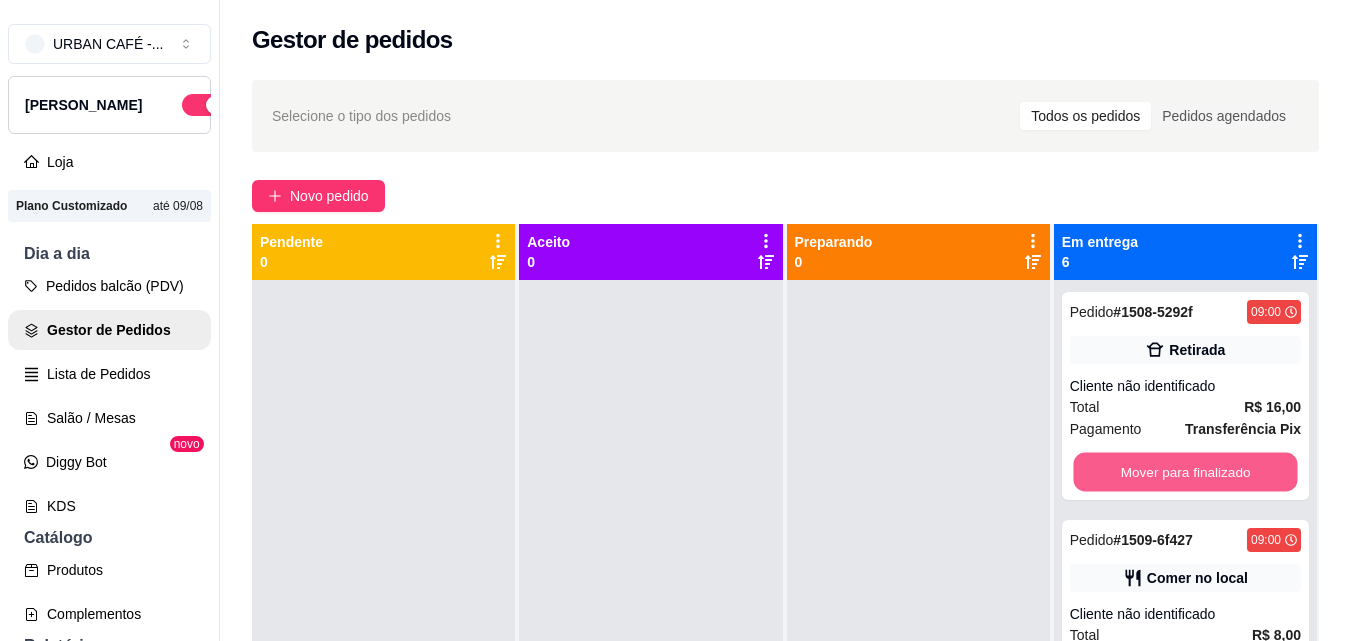 click on "Mover para finalizado" at bounding box center [1185, 472] 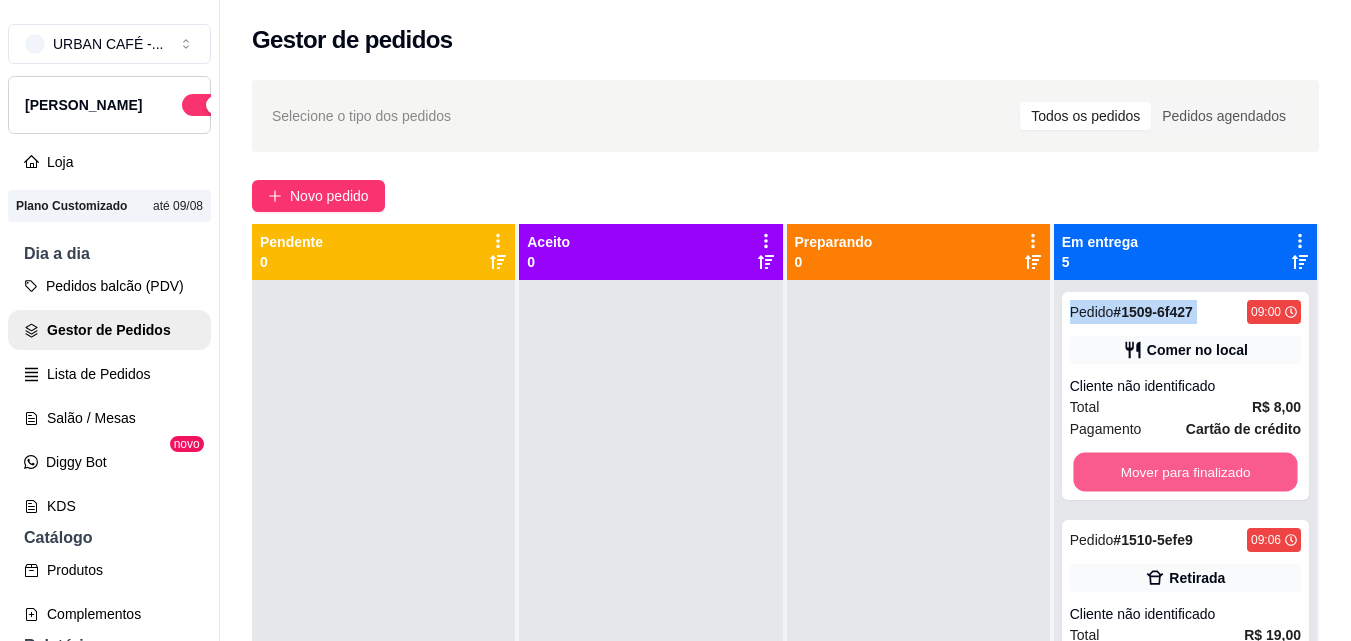 click on "Mover para finalizado" at bounding box center [1185, 472] 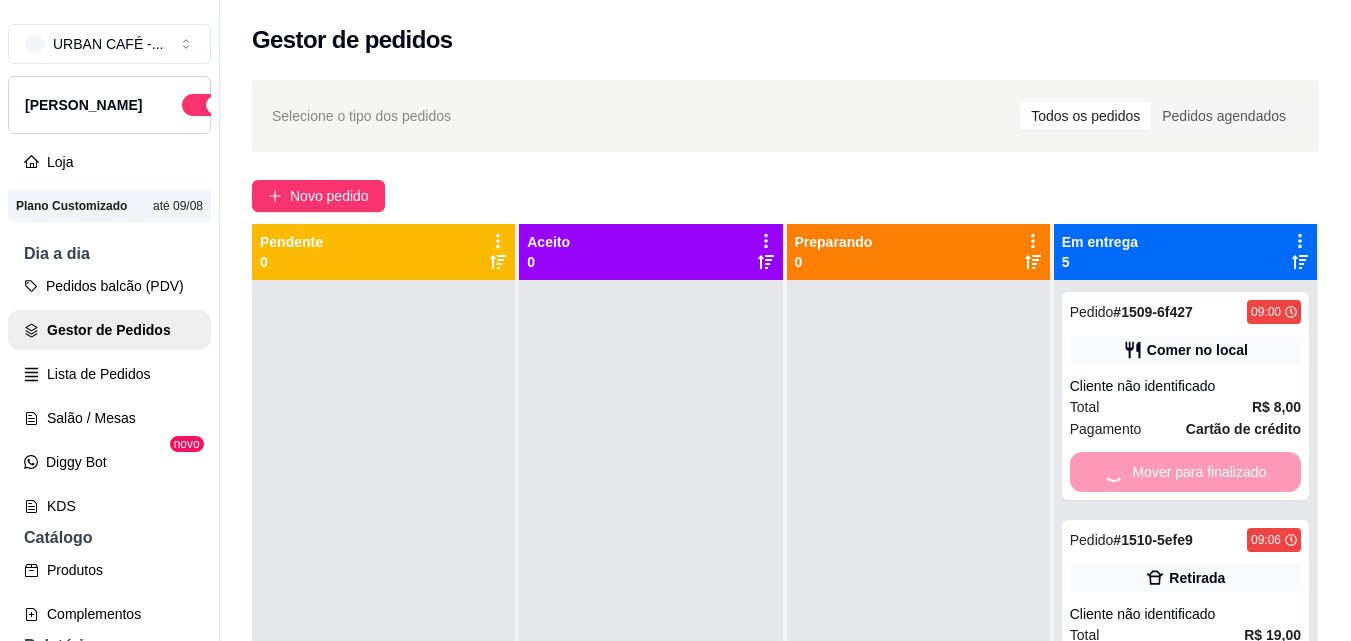 click on "Mover para finalizado" at bounding box center (1185, 472) 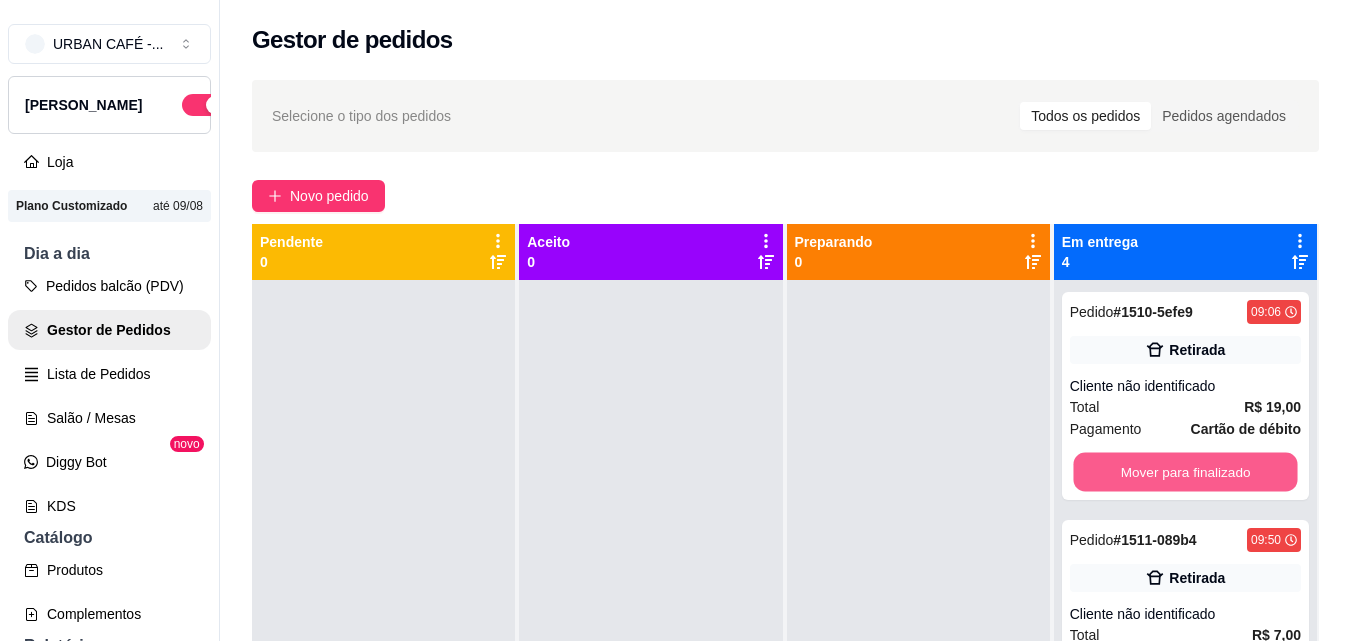 click on "Mover para finalizado" at bounding box center [1185, 472] 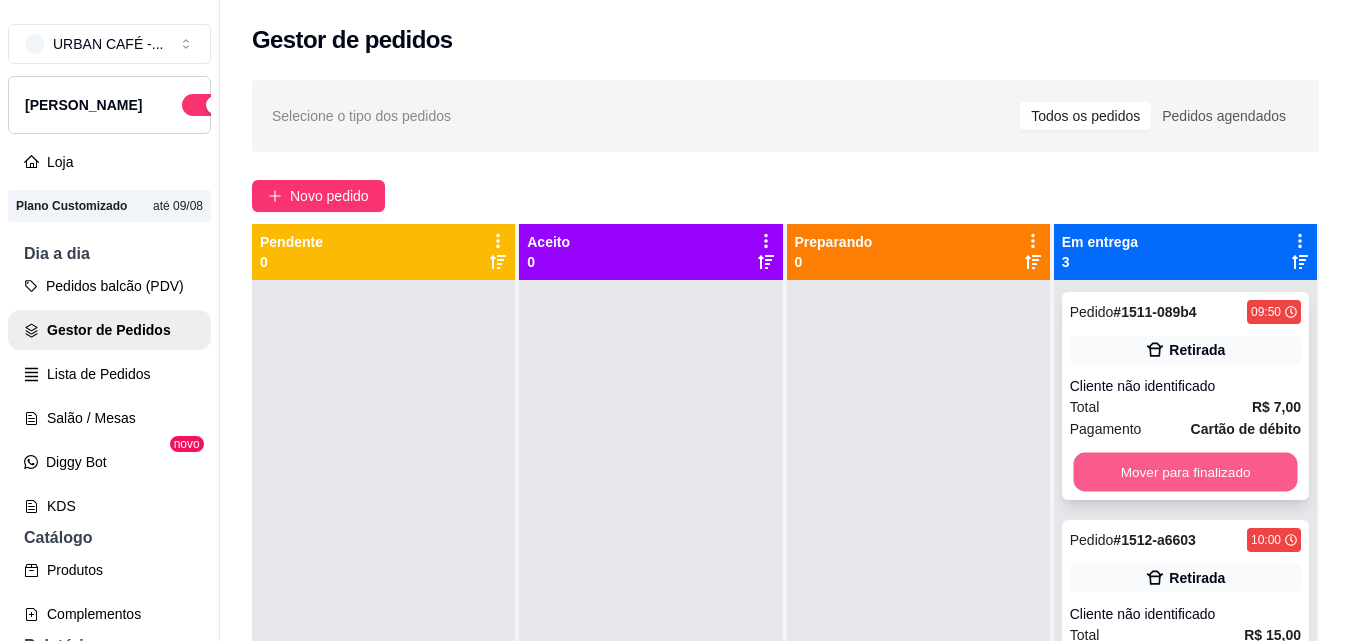 click on "Mover para finalizado" at bounding box center (1185, 472) 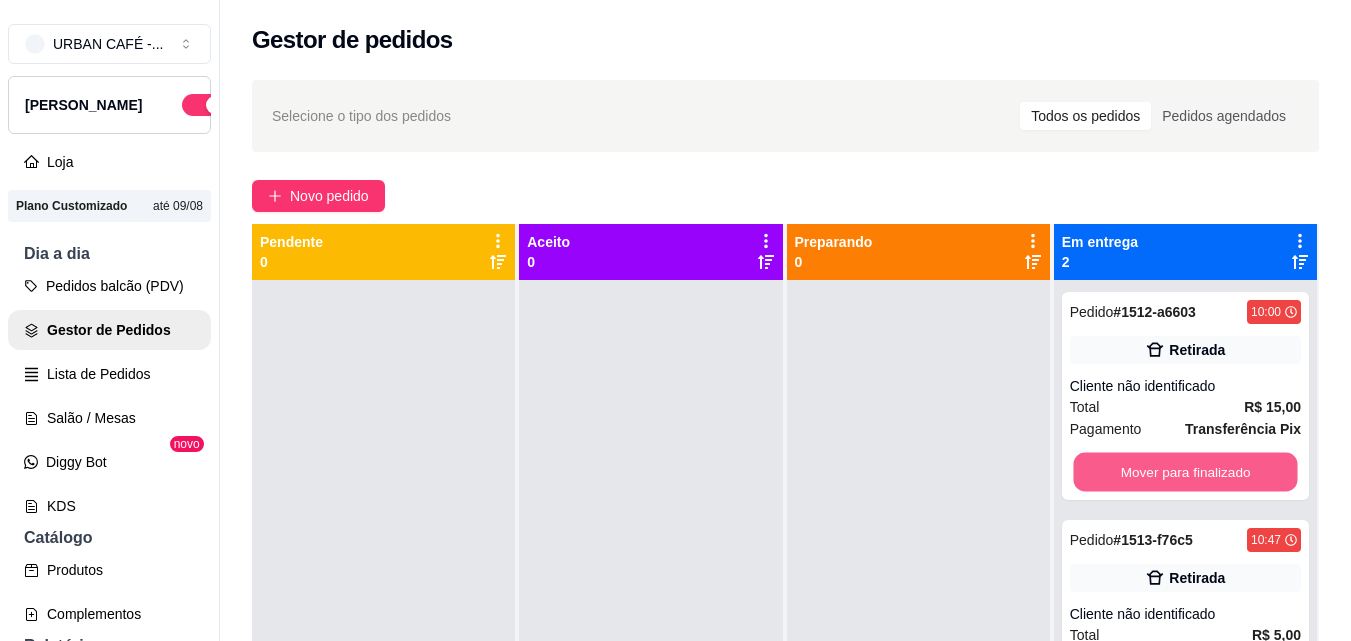 click on "Mover para finalizado" at bounding box center [1185, 472] 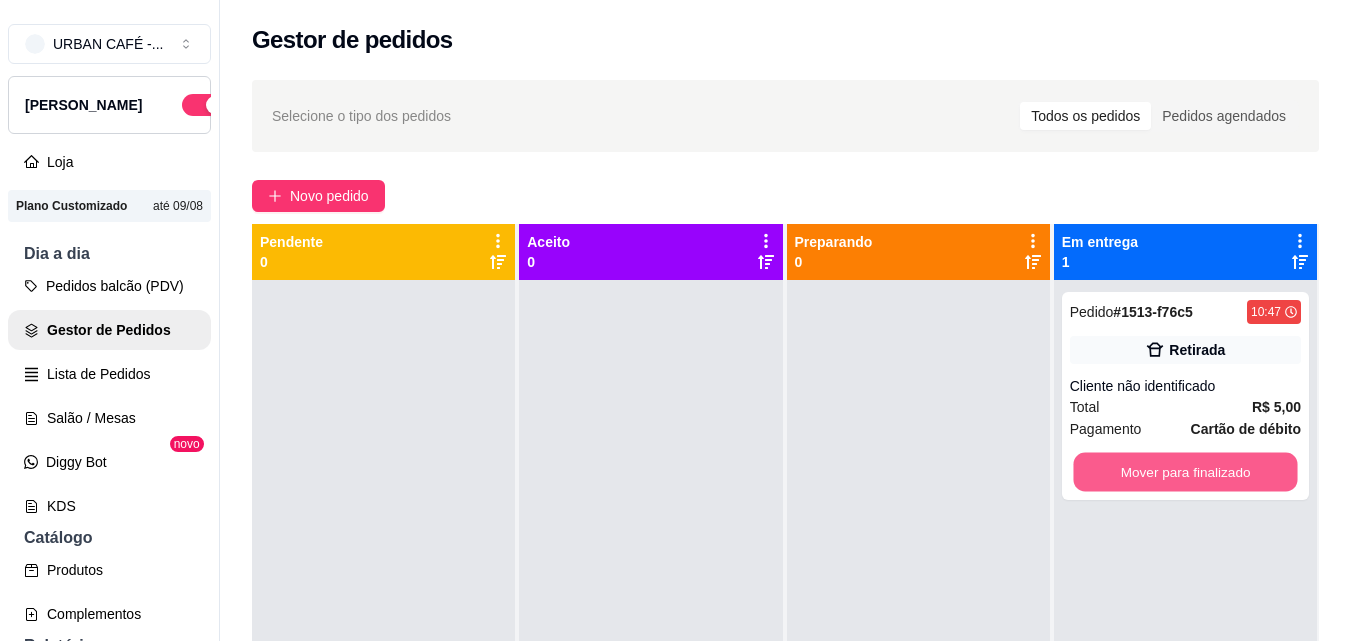 click on "Mover para finalizado" at bounding box center [1185, 472] 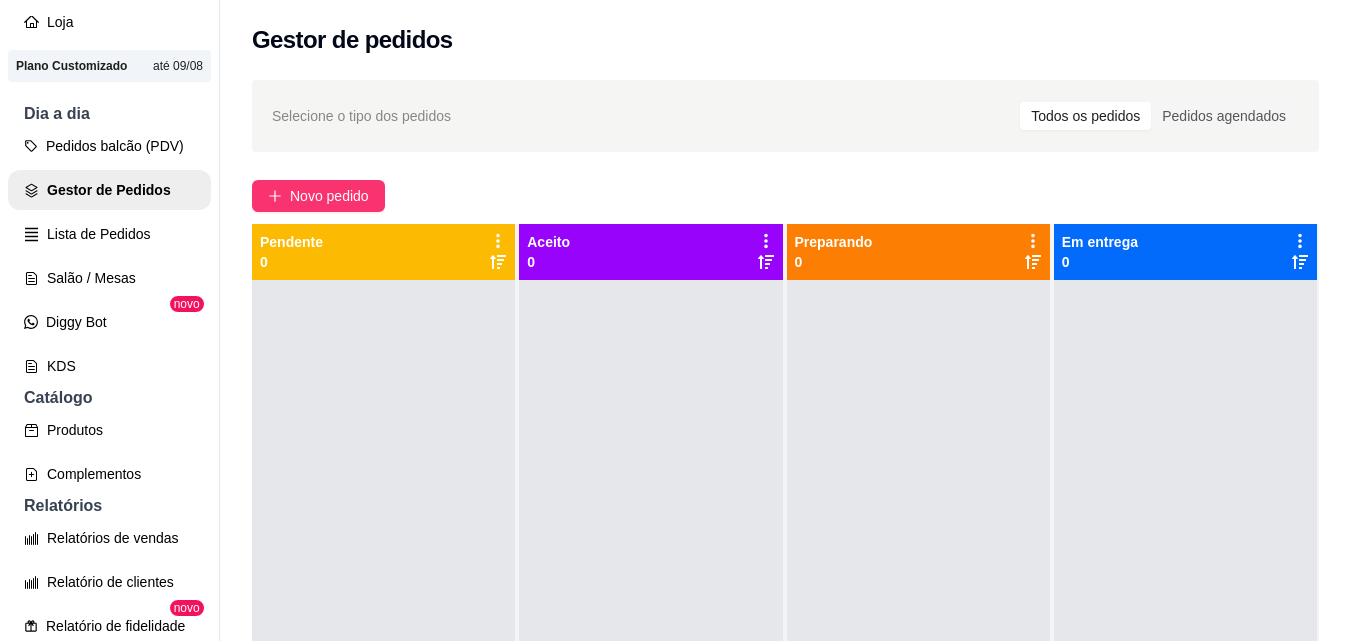 scroll, scrollTop: 147, scrollLeft: 0, axis: vertical 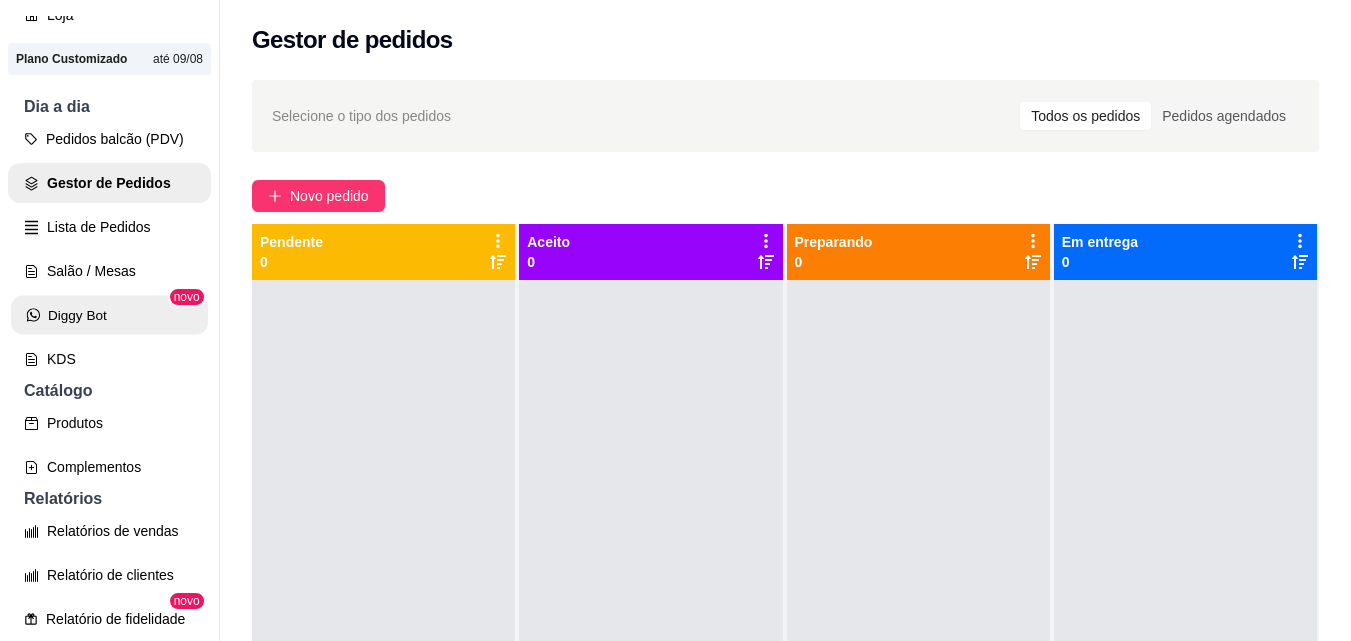 click on "Diggy Bot" at bounding box center [109, 315] 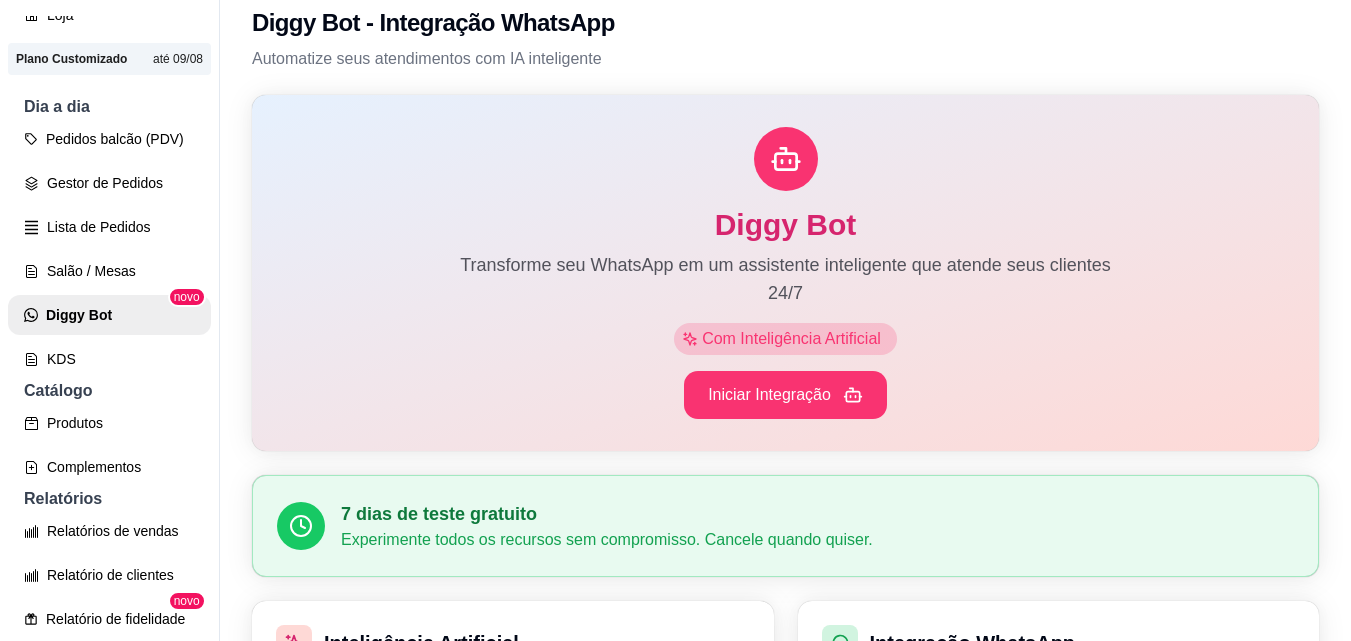 scroll, scrollTop: 0, scrollLeft: 0, axis: both 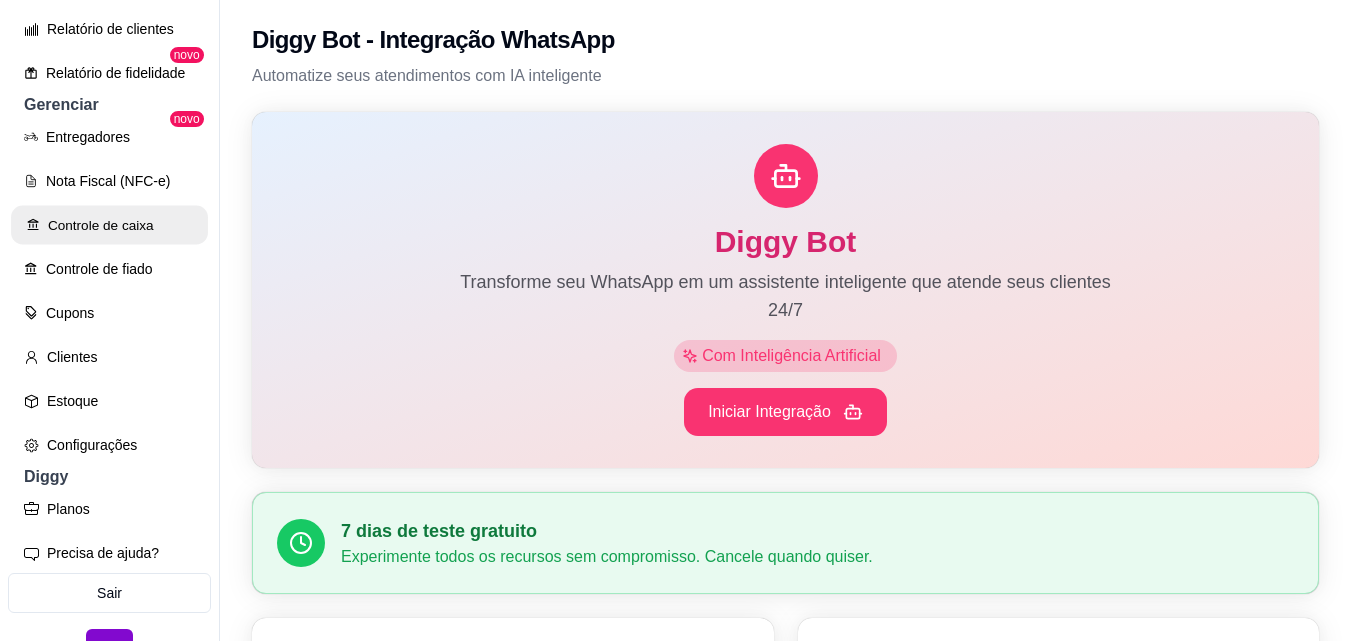 click on "Controle de caixa" at bounding box center [109, 225] 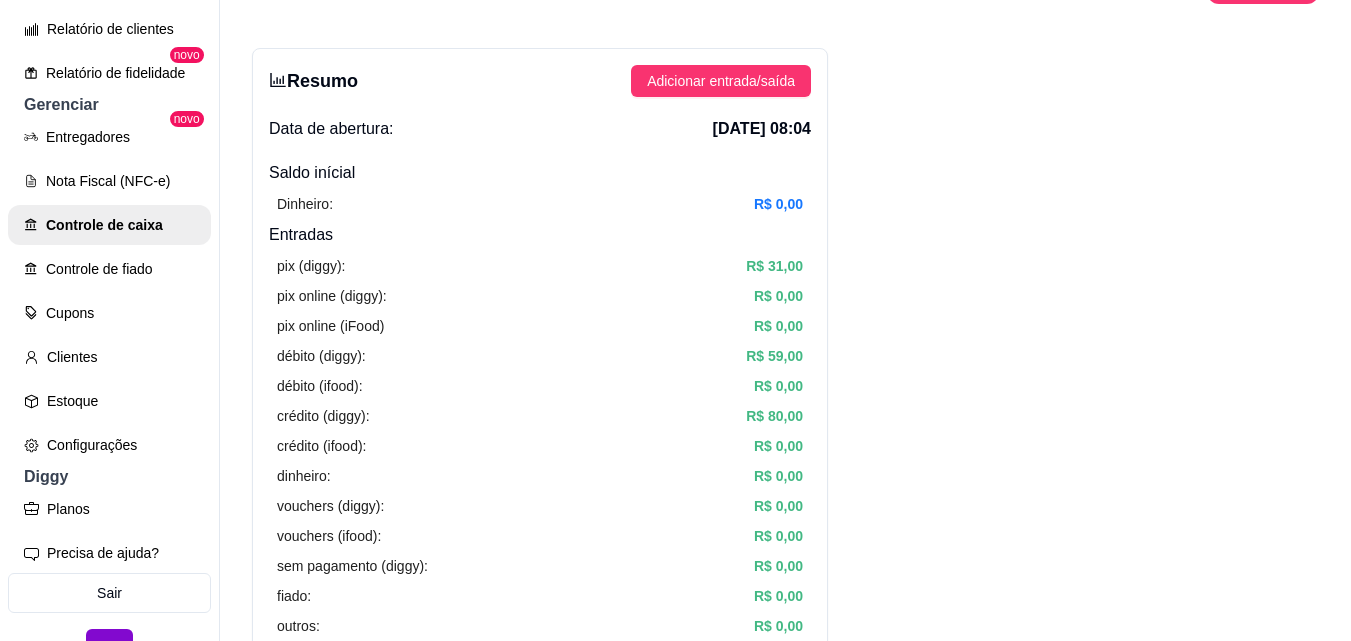 scroll, scrollTop: 0, scrollLeft: 0, axis: both 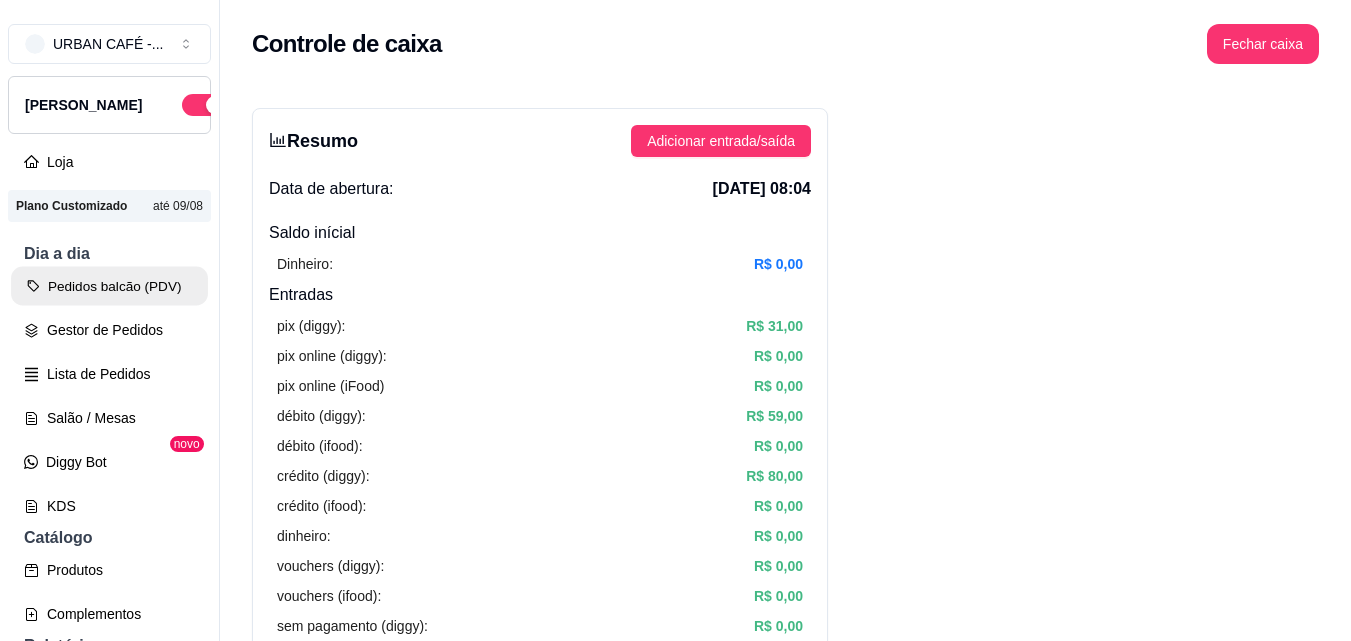 click on "Pedidos balcão (PDV)" at bounding box center [109, 286] 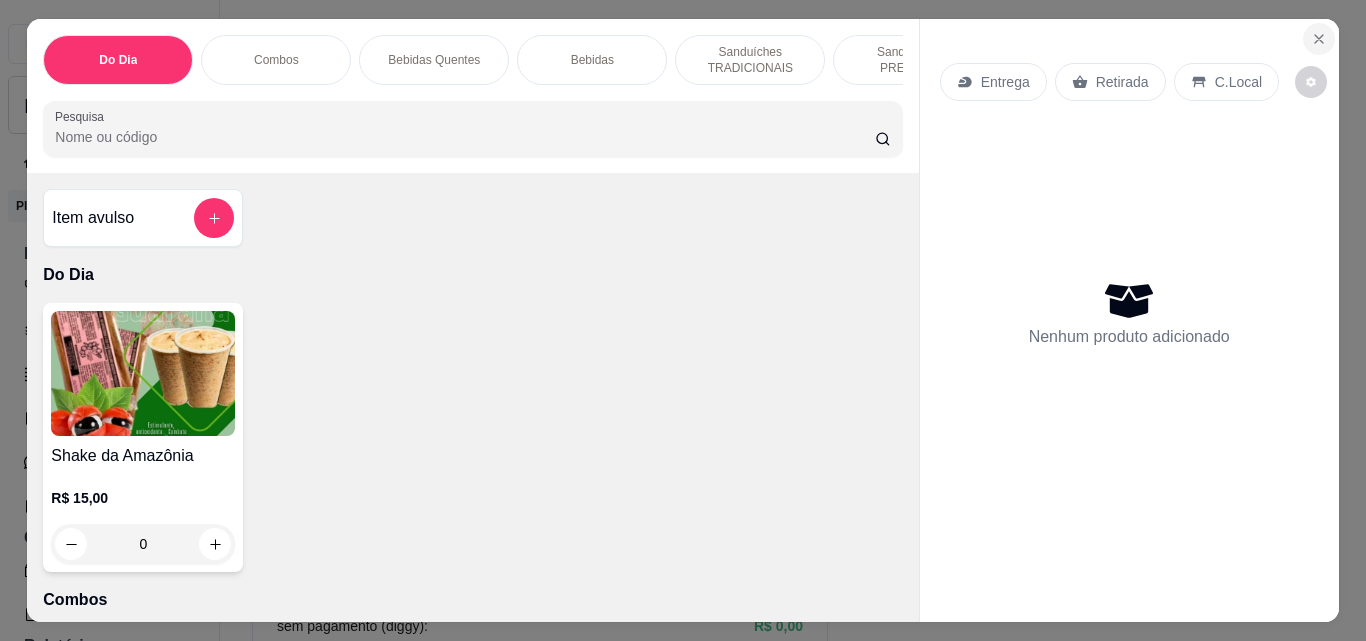 click 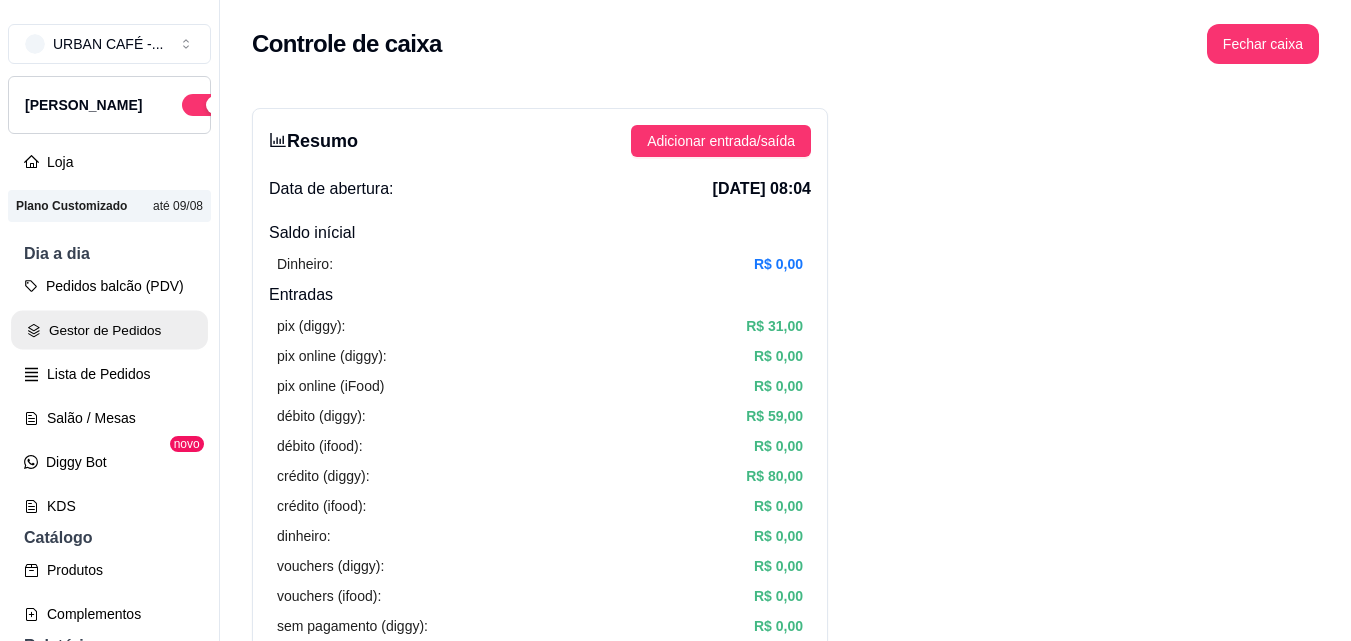 click on "Gestor de Pedidos" at bounding box center [109, 330] 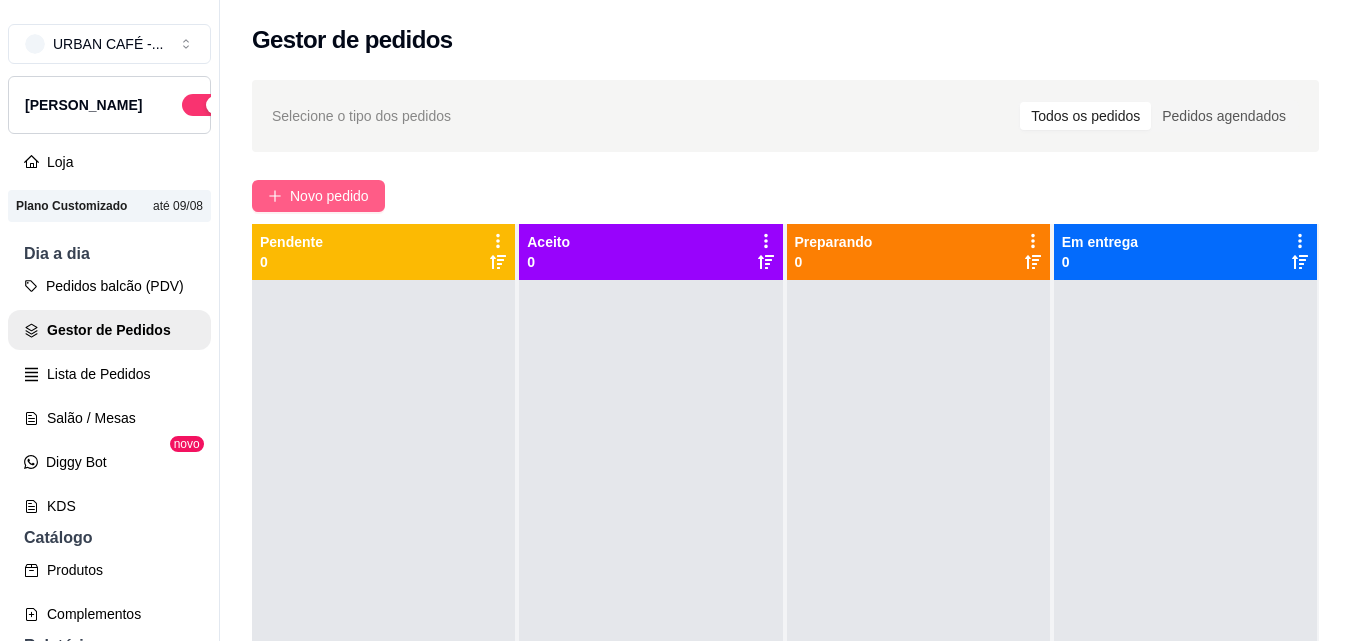 click 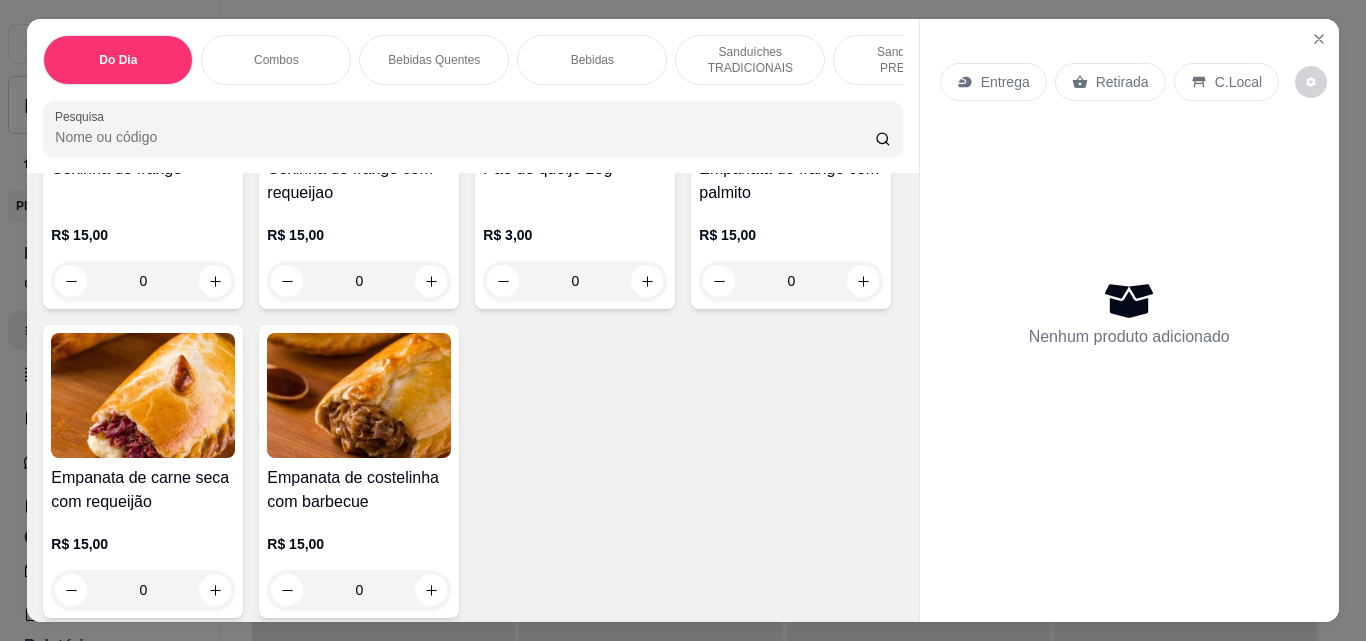 scroll, scrollTop: 3858, scrollLeft: 0, axis: vertical 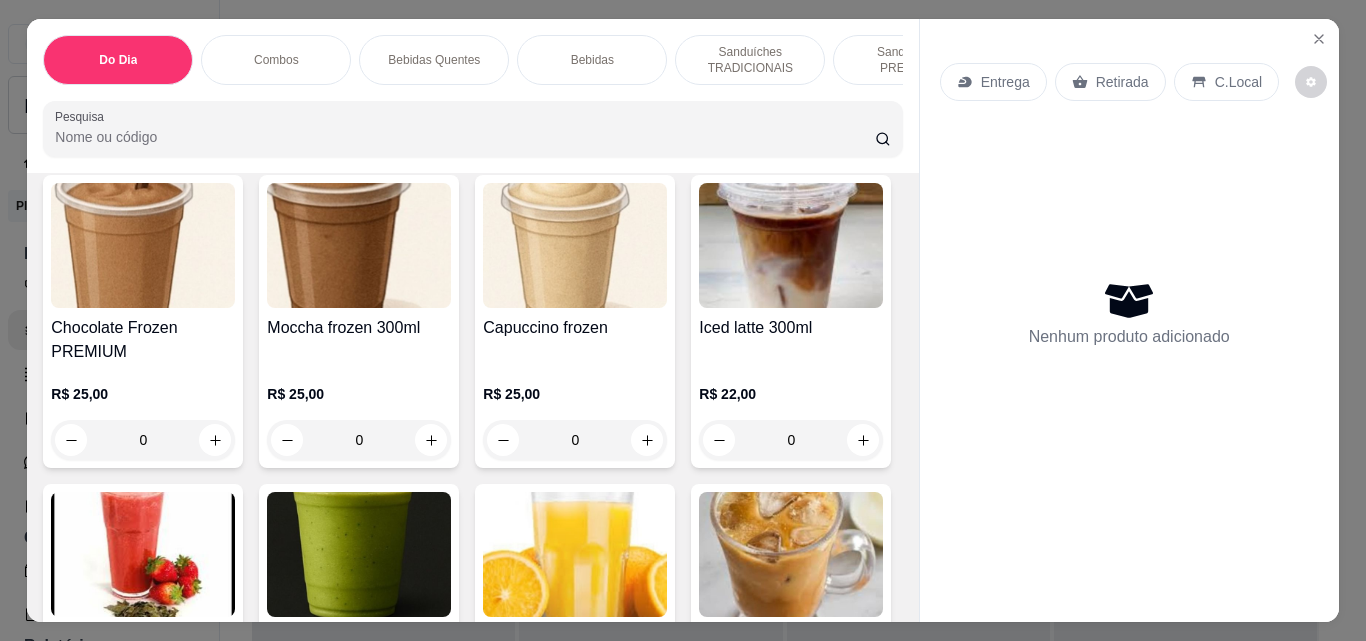click on "0" at bounding box center [575, -844] 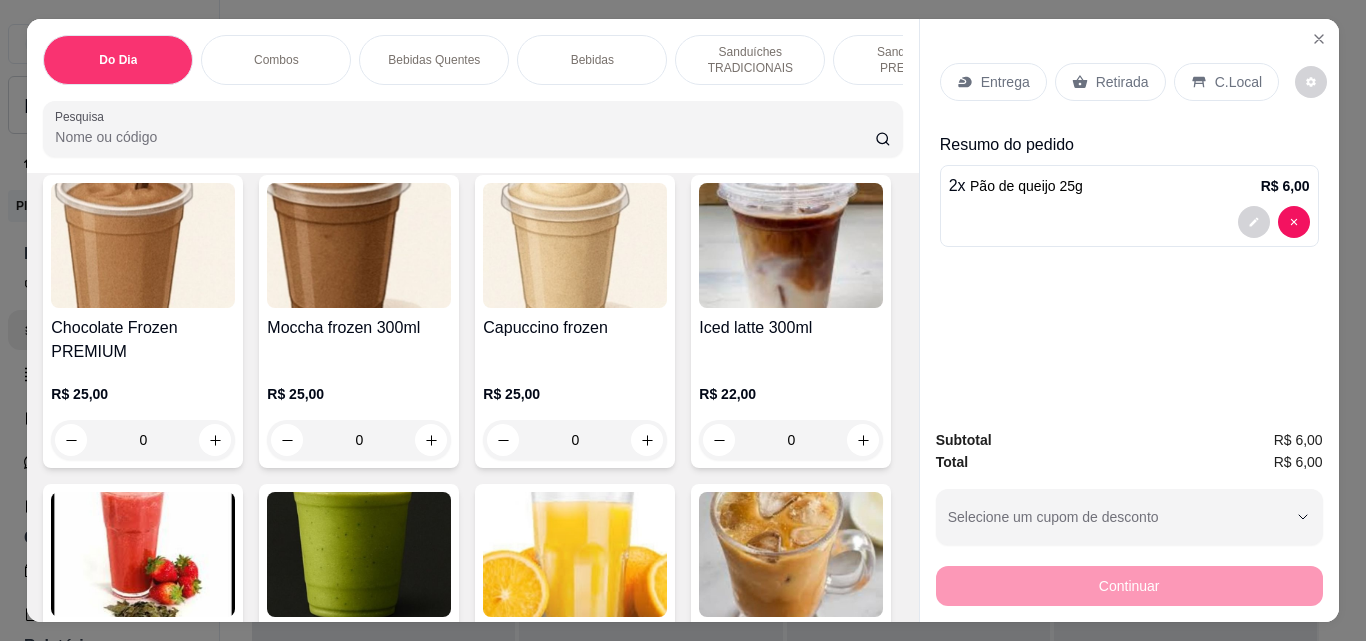 scroll, scrollTop: 4970, scrollLeft: 0, axis: vertical 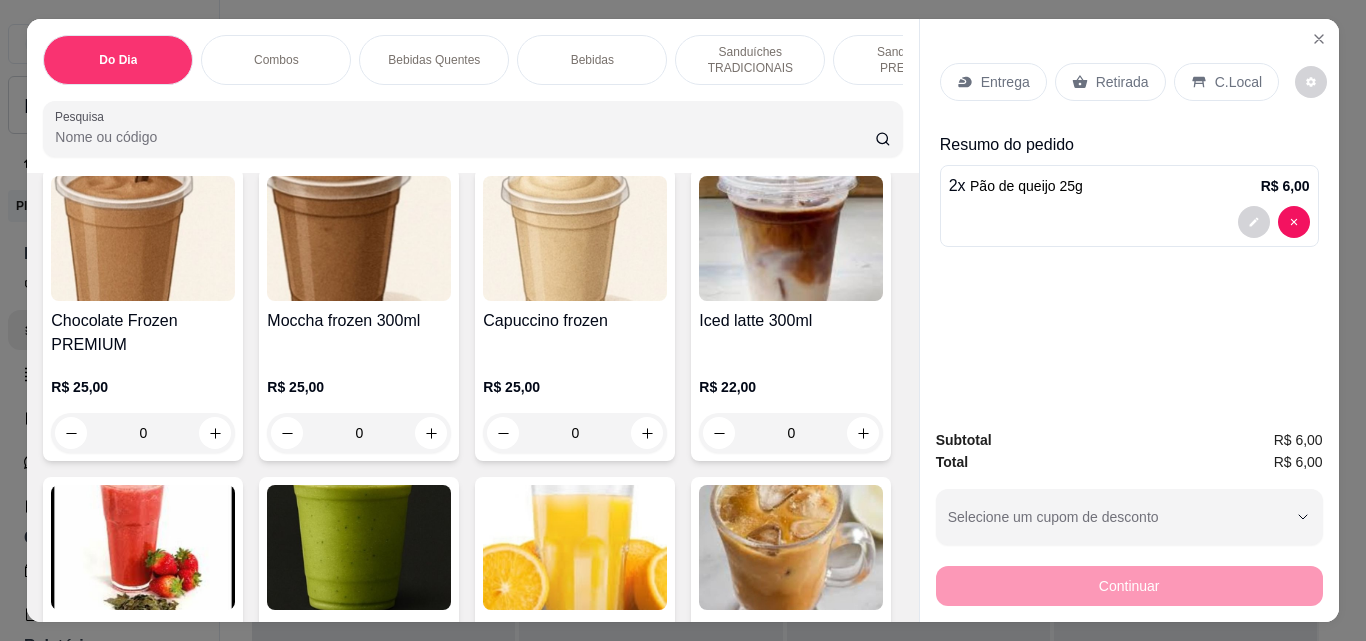 type on "2" 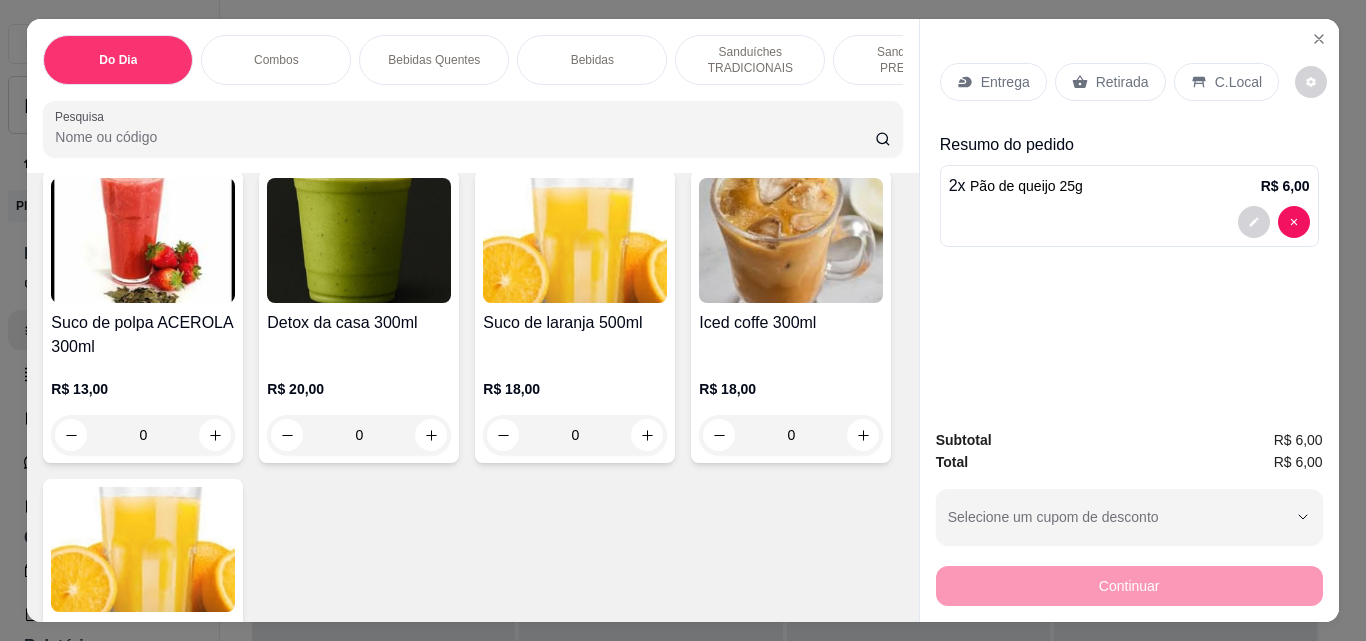 scroll, scrollTop: 5151, scrollLeft: 0, axis: vertical 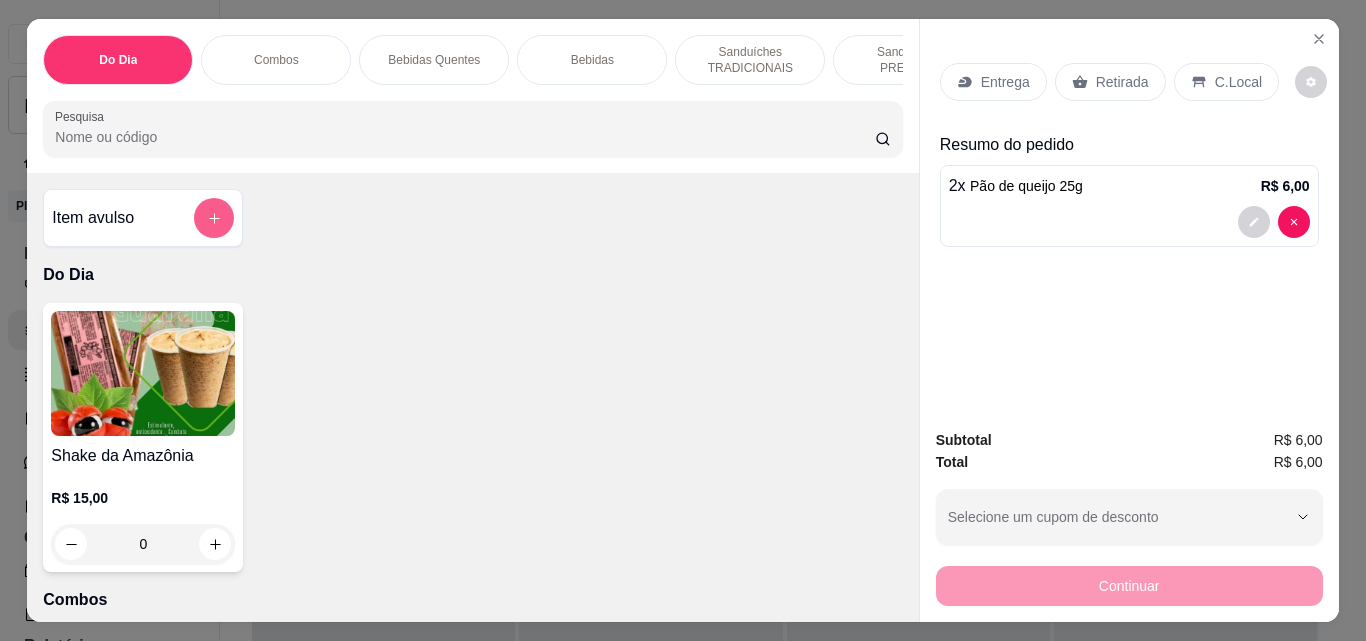 click 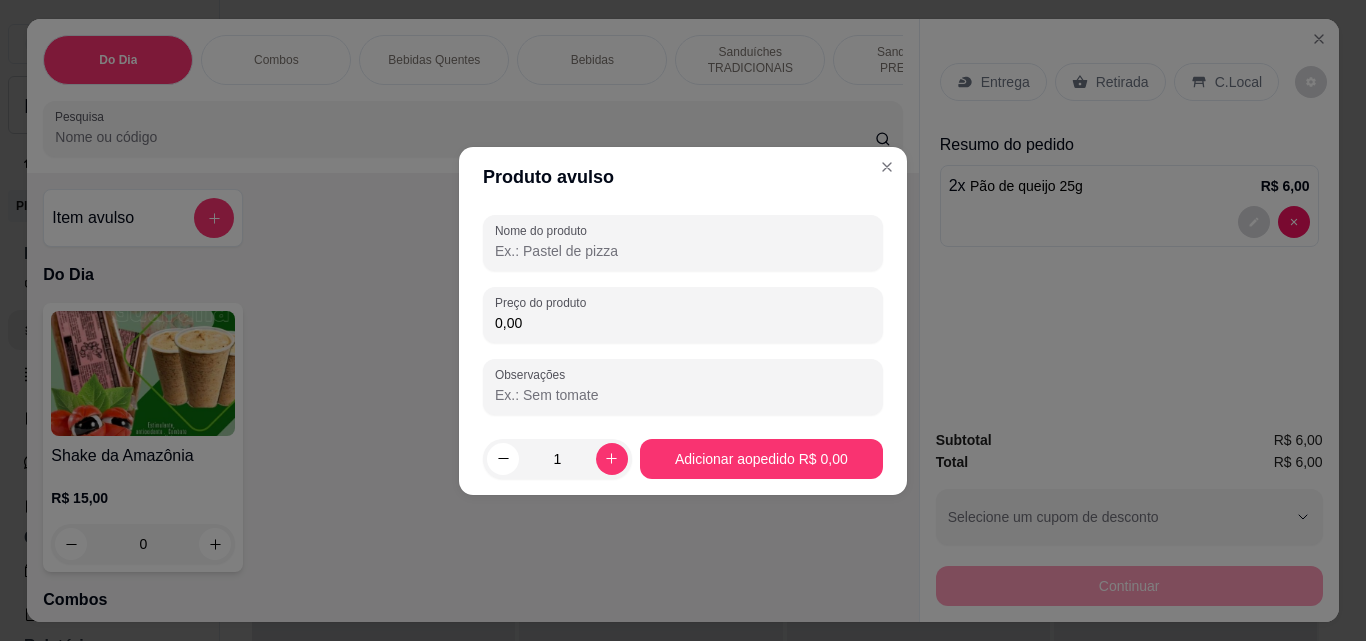 click on "Nome do produto" at bounding box center (683, 251) 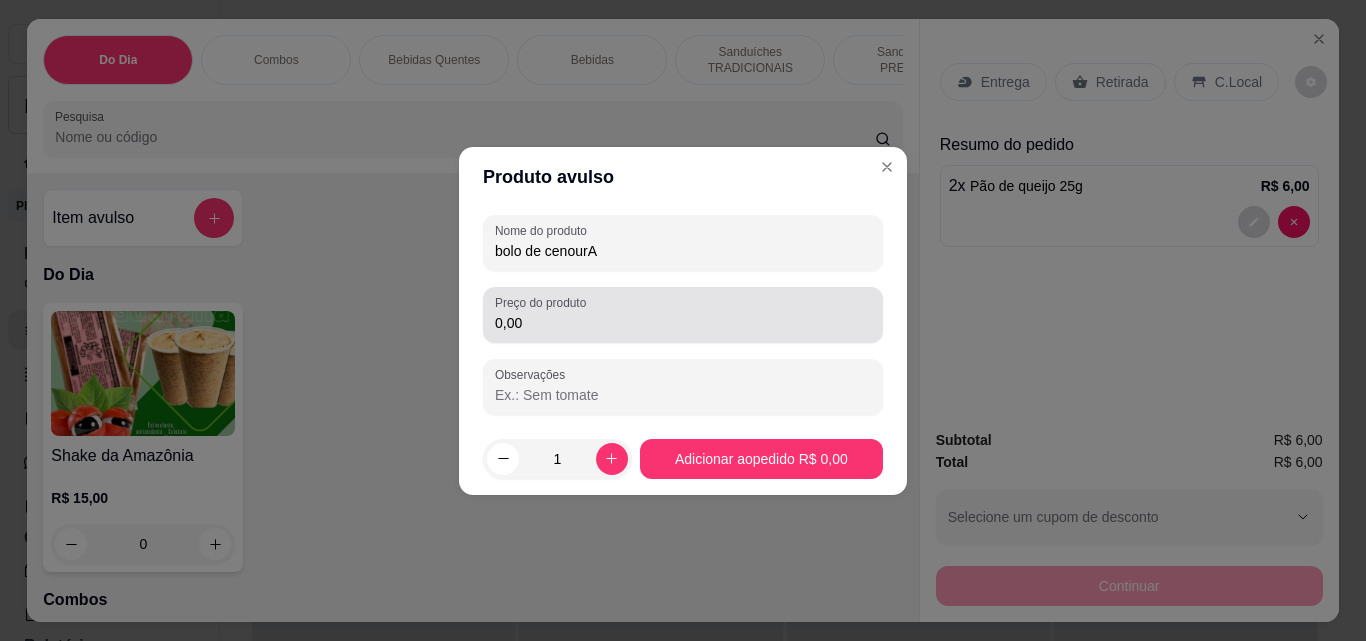 type on "bolo de cenourA" 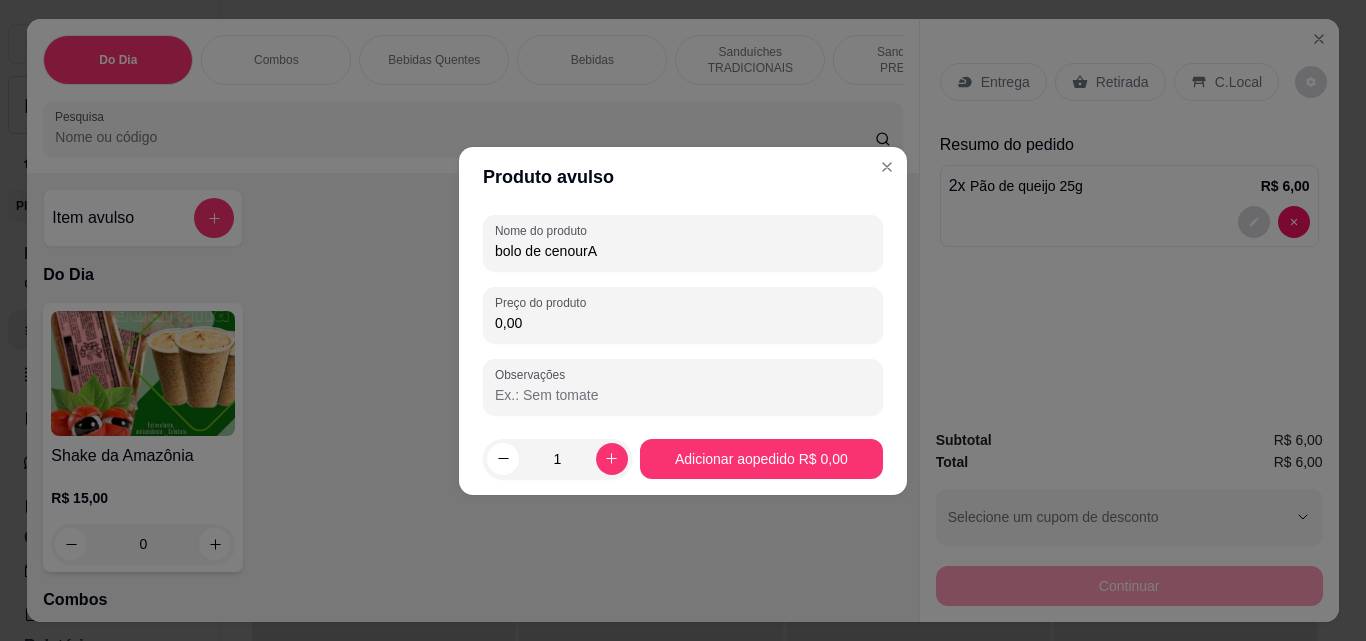 click on "0,00" at bounding box center (683, 323) 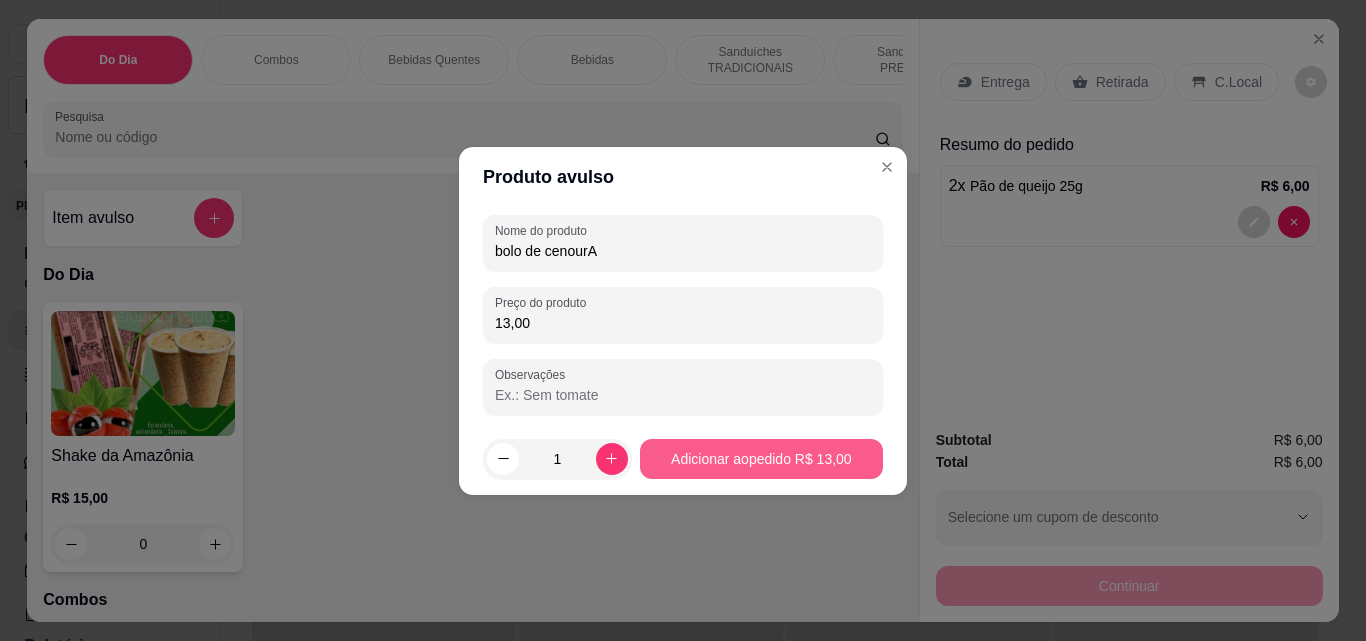type on "13,00" 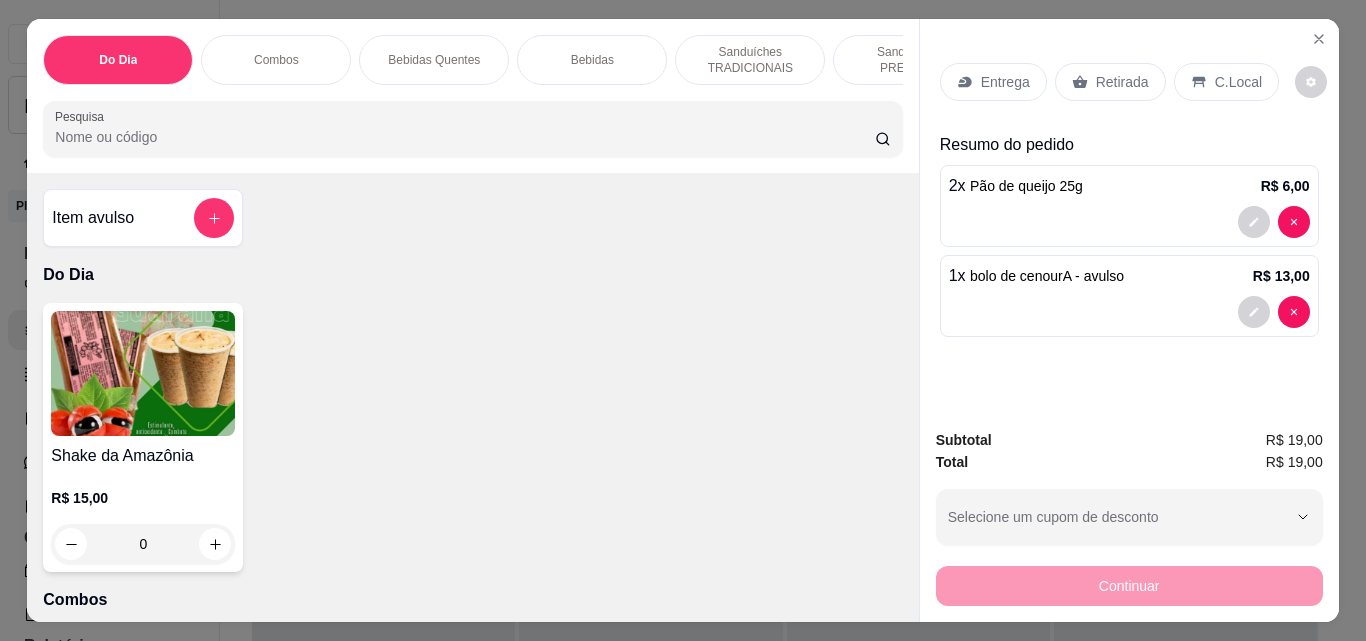 click on "Retirada" at bounding box center [1122, 82] 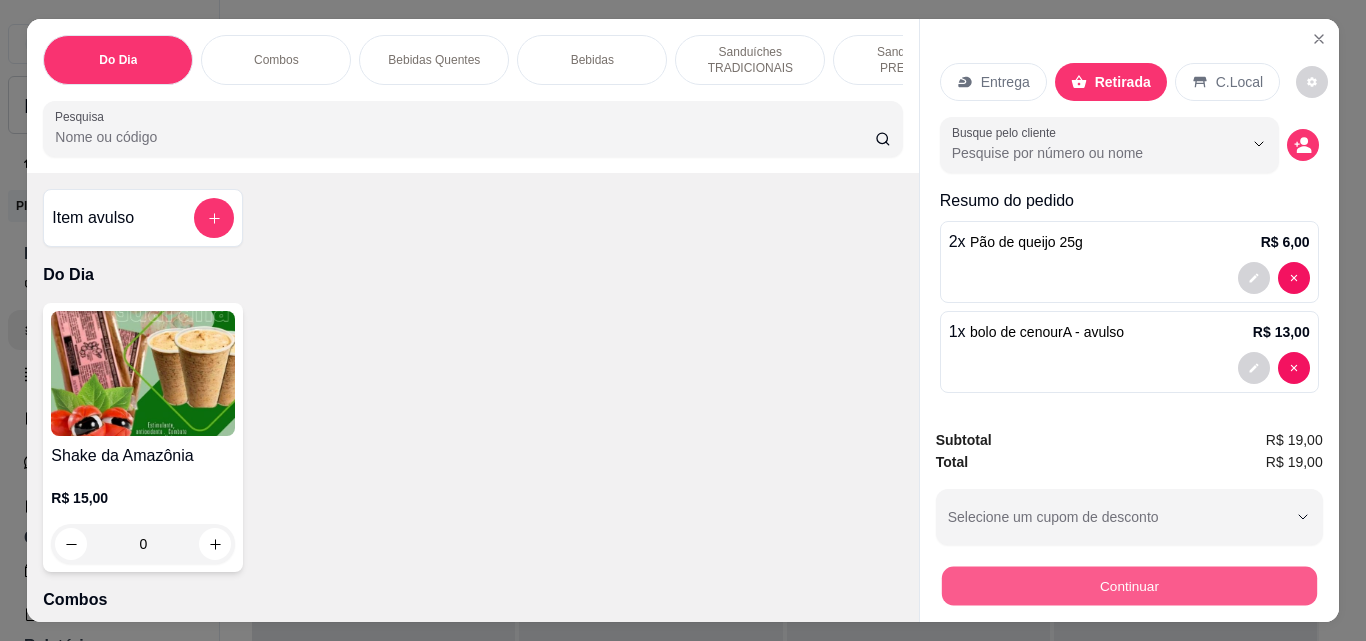 click on "Continuar" at bounding box center (1128, 585) 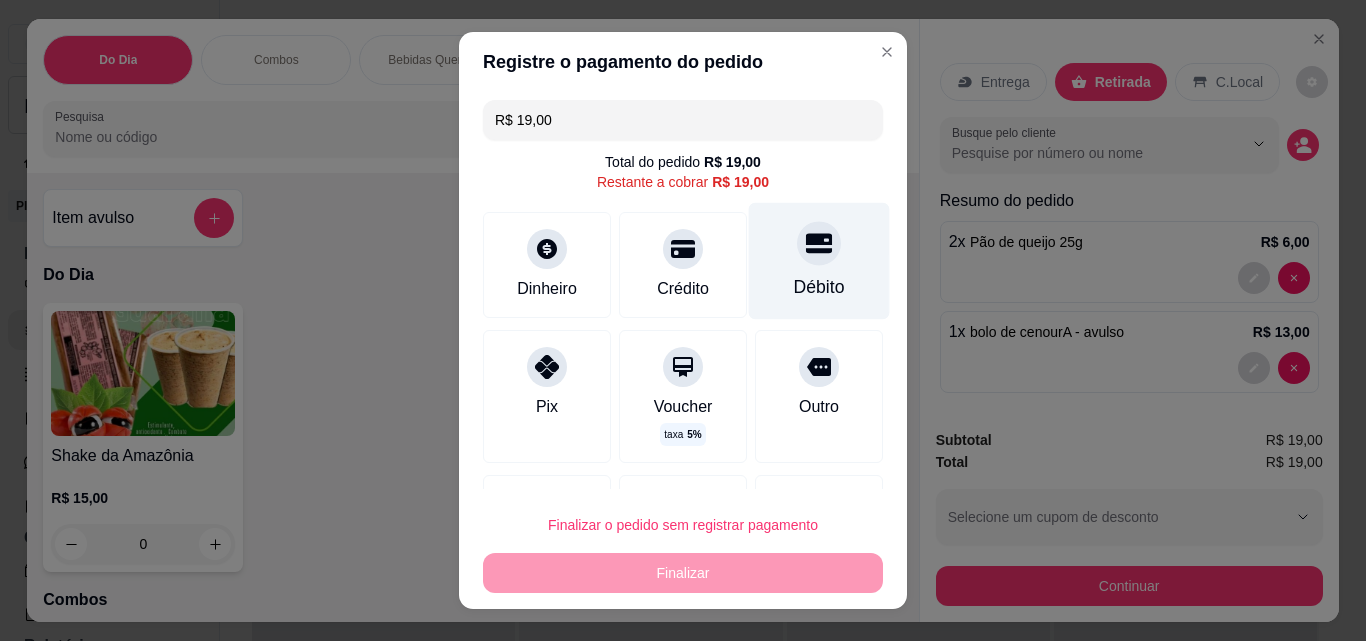 click on "Débito" at bounding box center [819, 261] 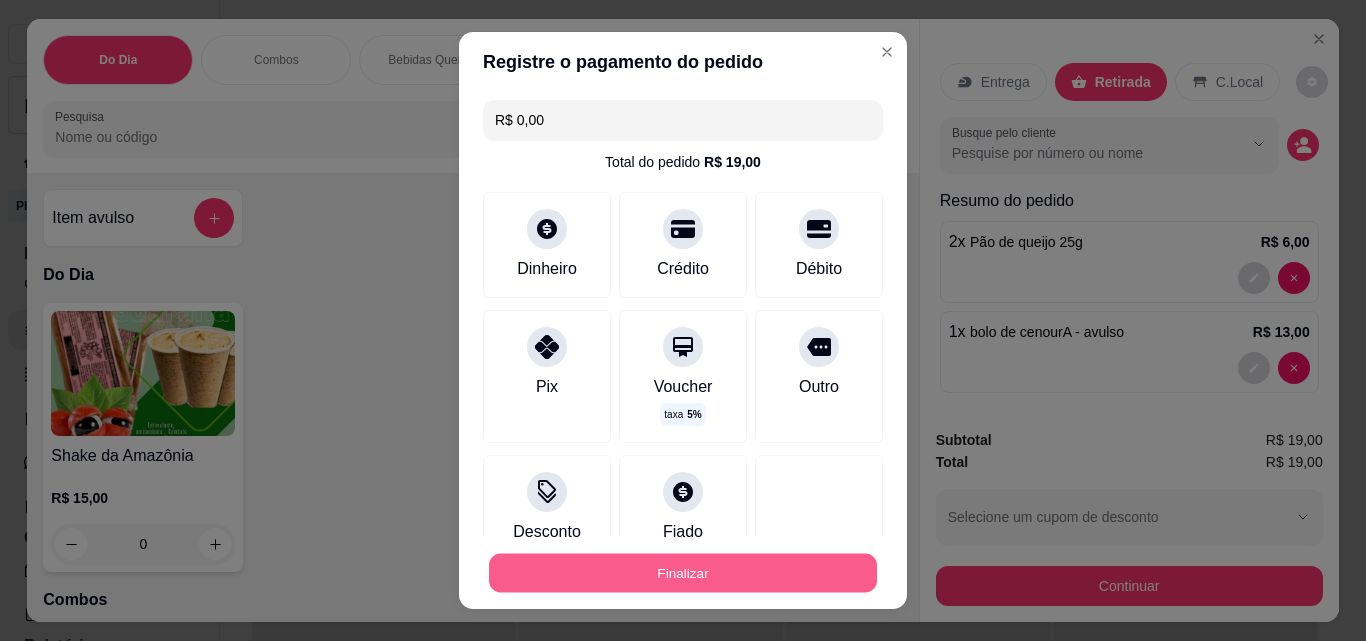 click on "Finalizar" at bounding box center [683, 573] 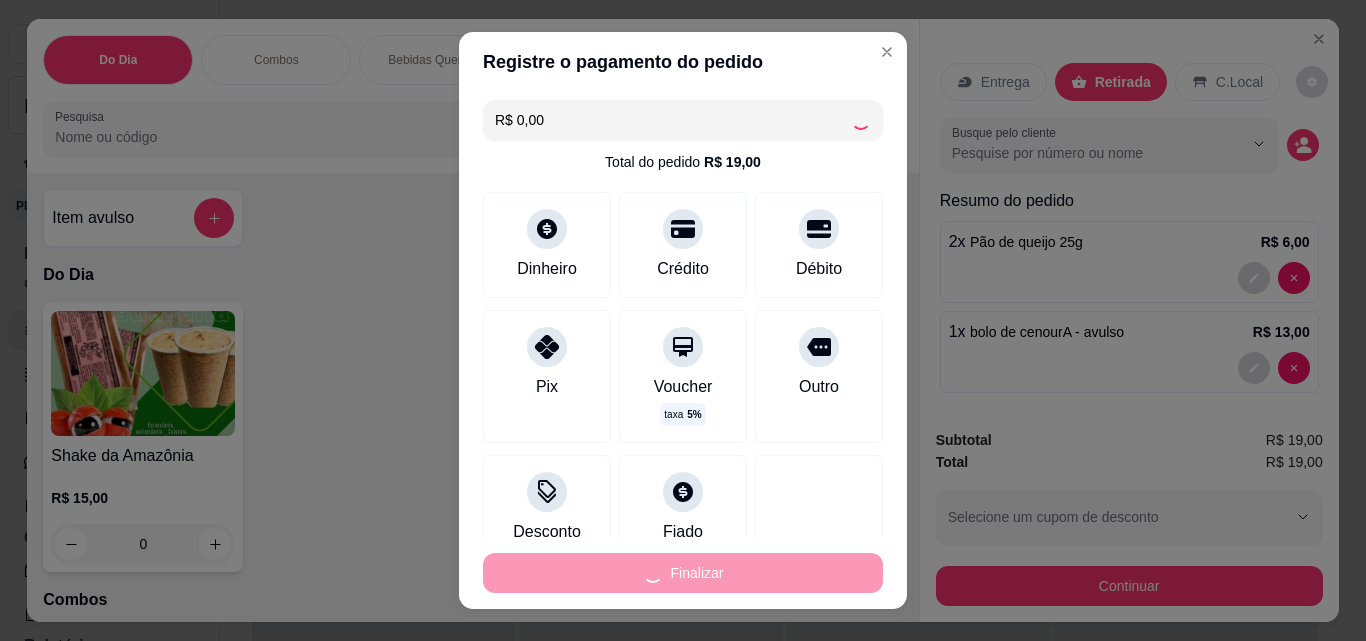 type on "0" 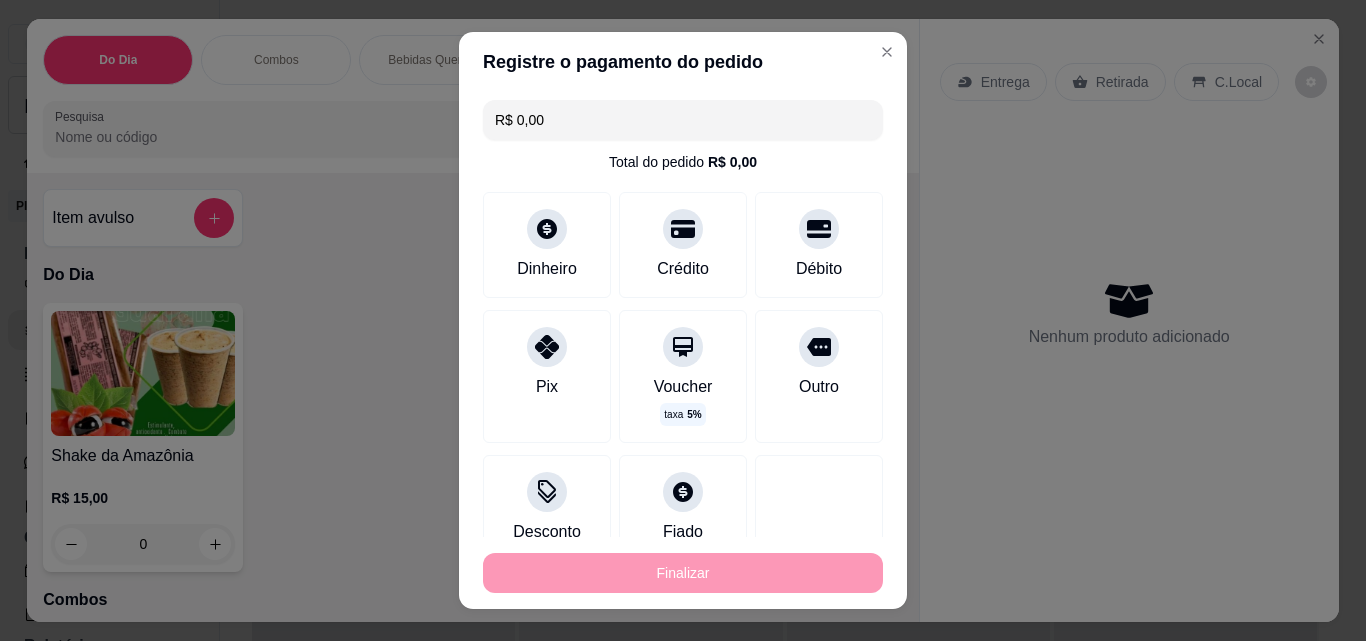 type on "-R$ 19,00" 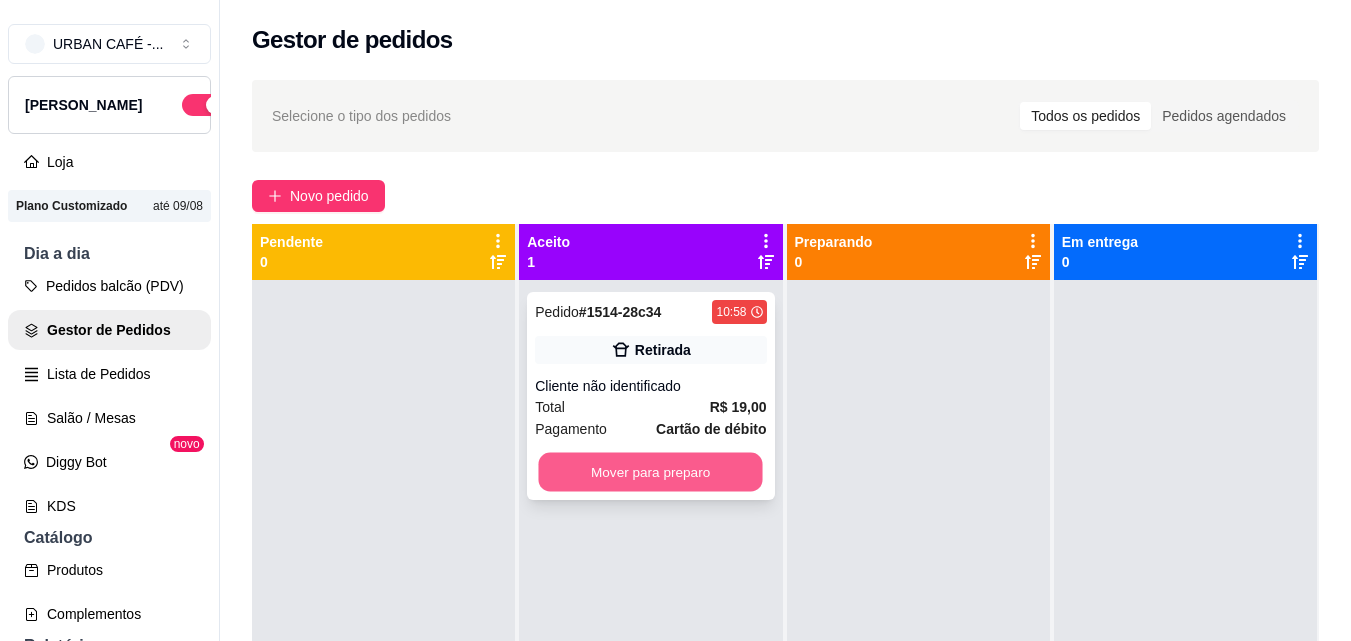 click on "Mover para preparo" at bounding box center (651, 472) 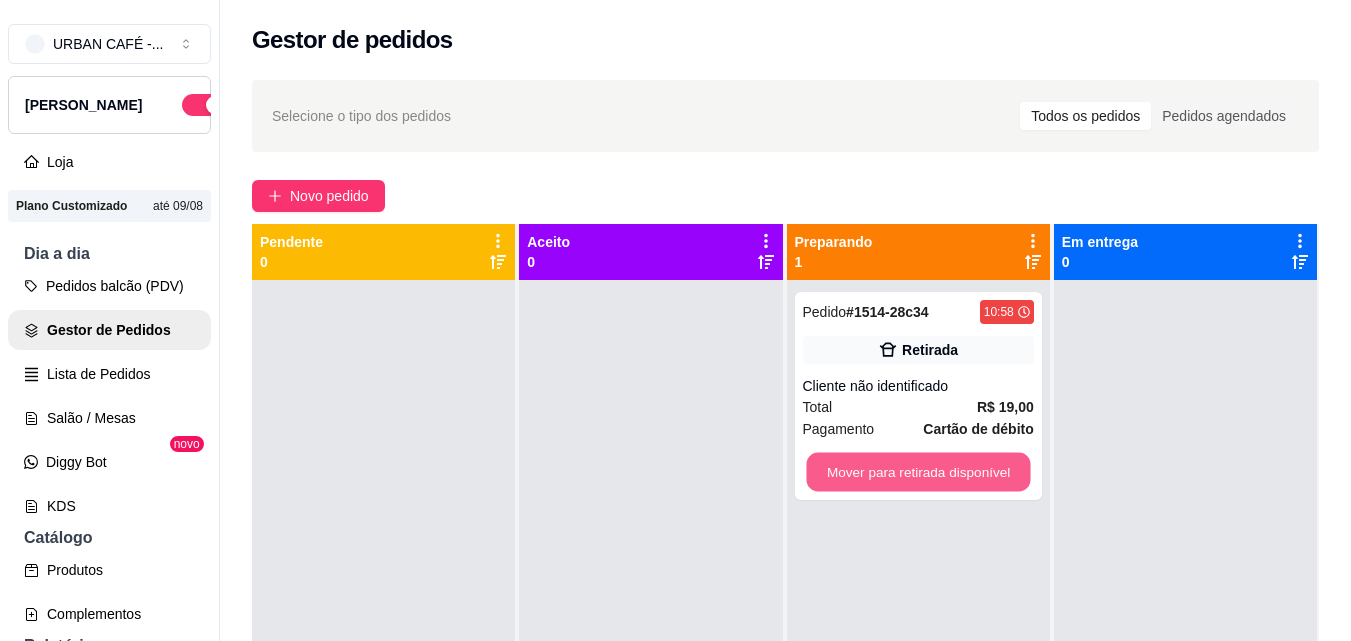 click on "Mover para retirada disponível" at bounding box center [918, 472] 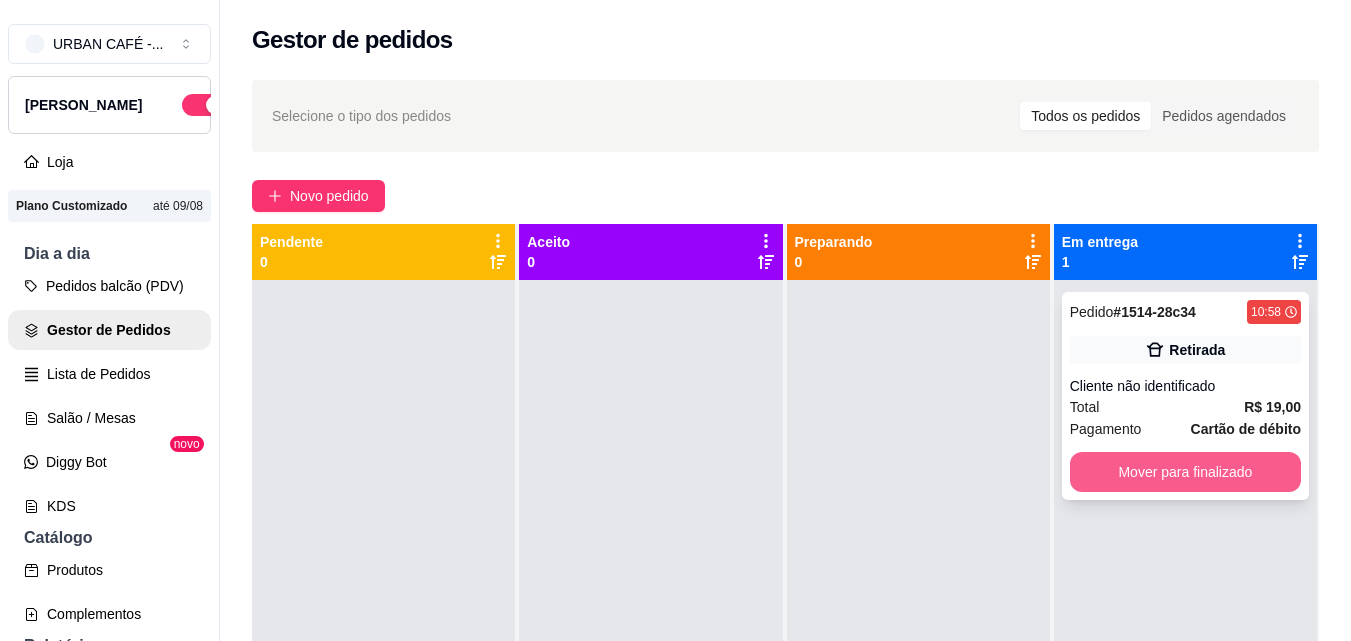 click on "Mover para finalizado" at bounding box center [1185, 472] 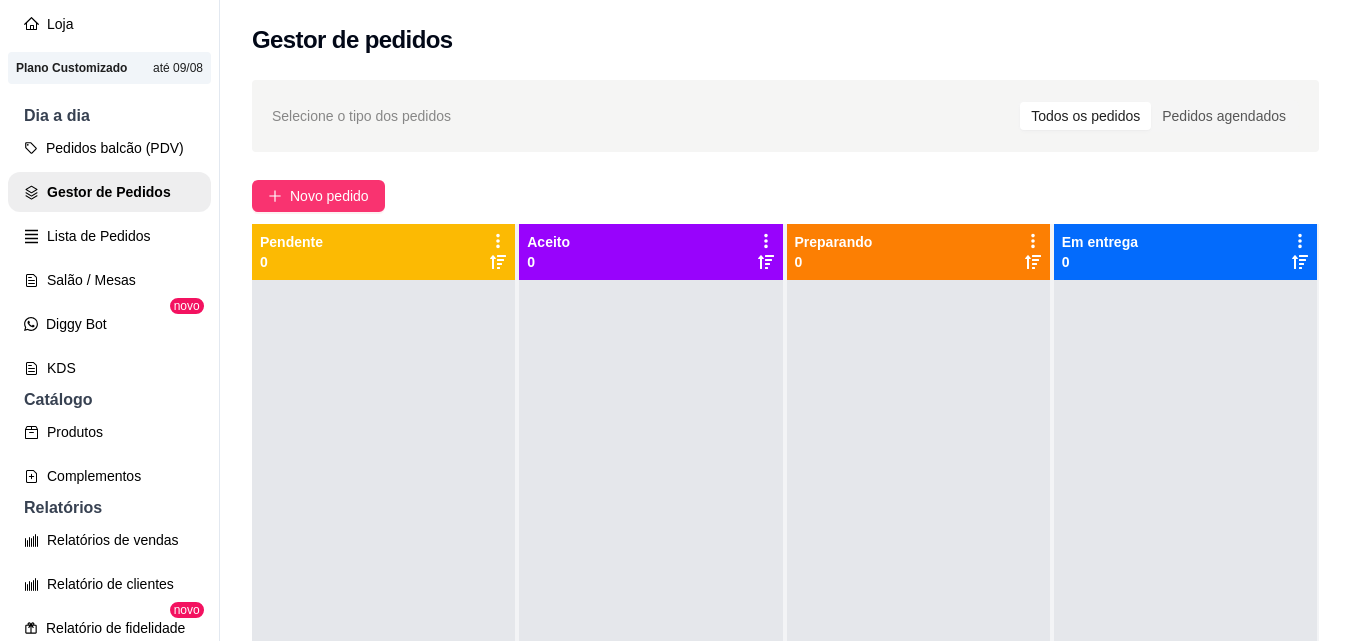 scroll, scrollTop: 147, scrollLeft: 0, axis: vertical 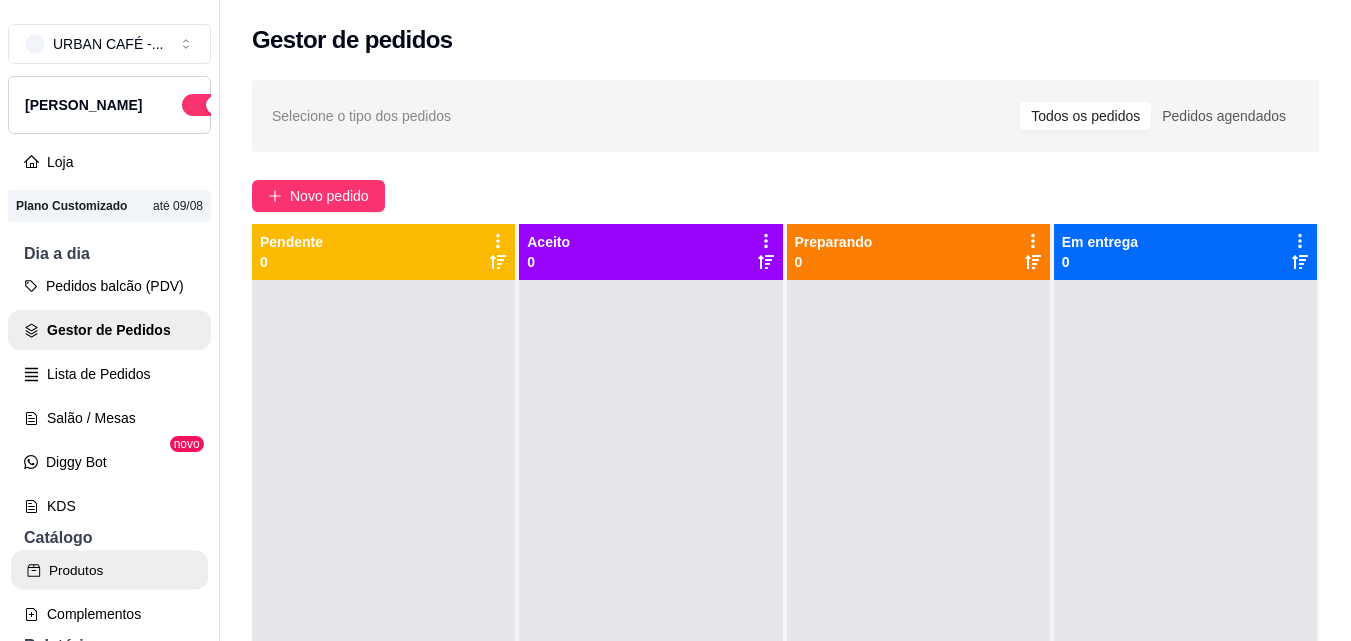 click on "Produtos" at bounding box center (109, 570) 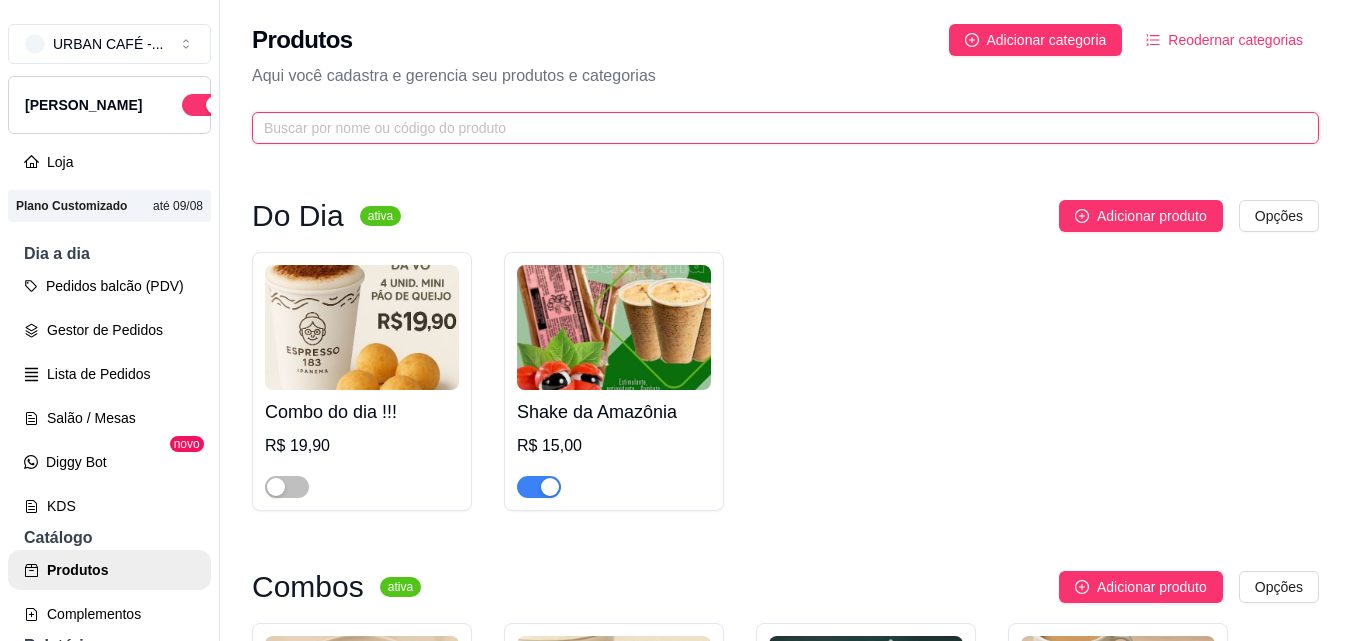 click at bounding box center (777, 128) 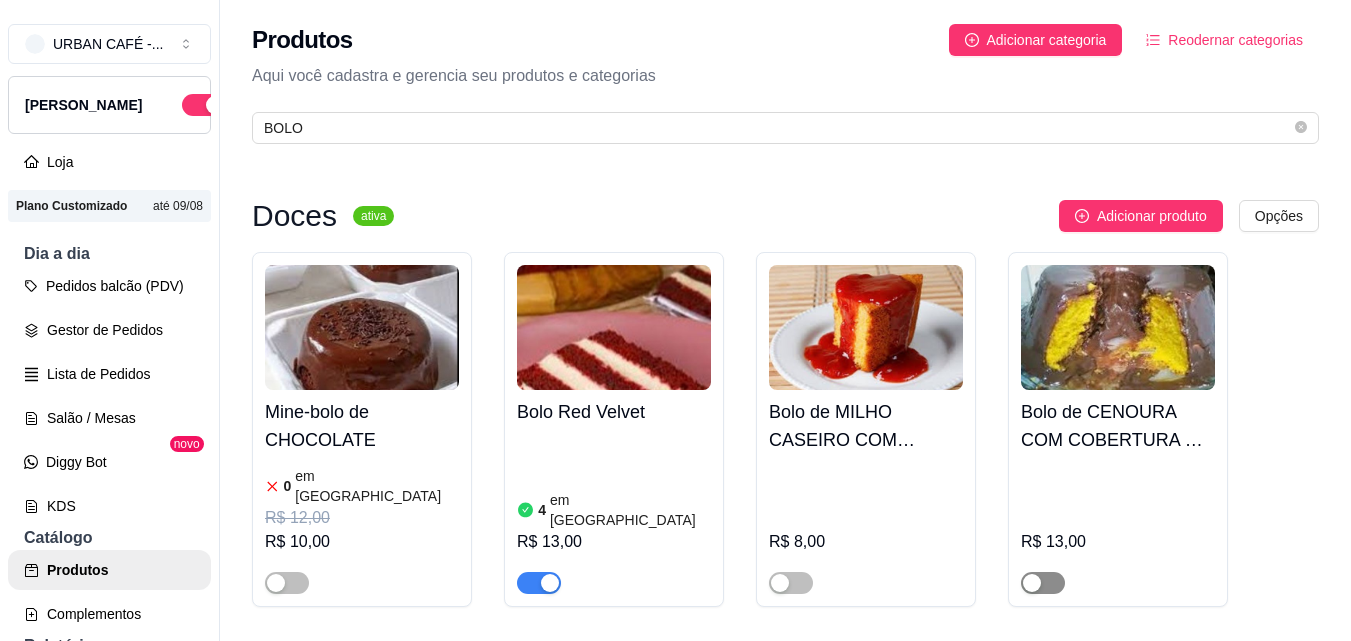 click at bounding box center (1043, 583) 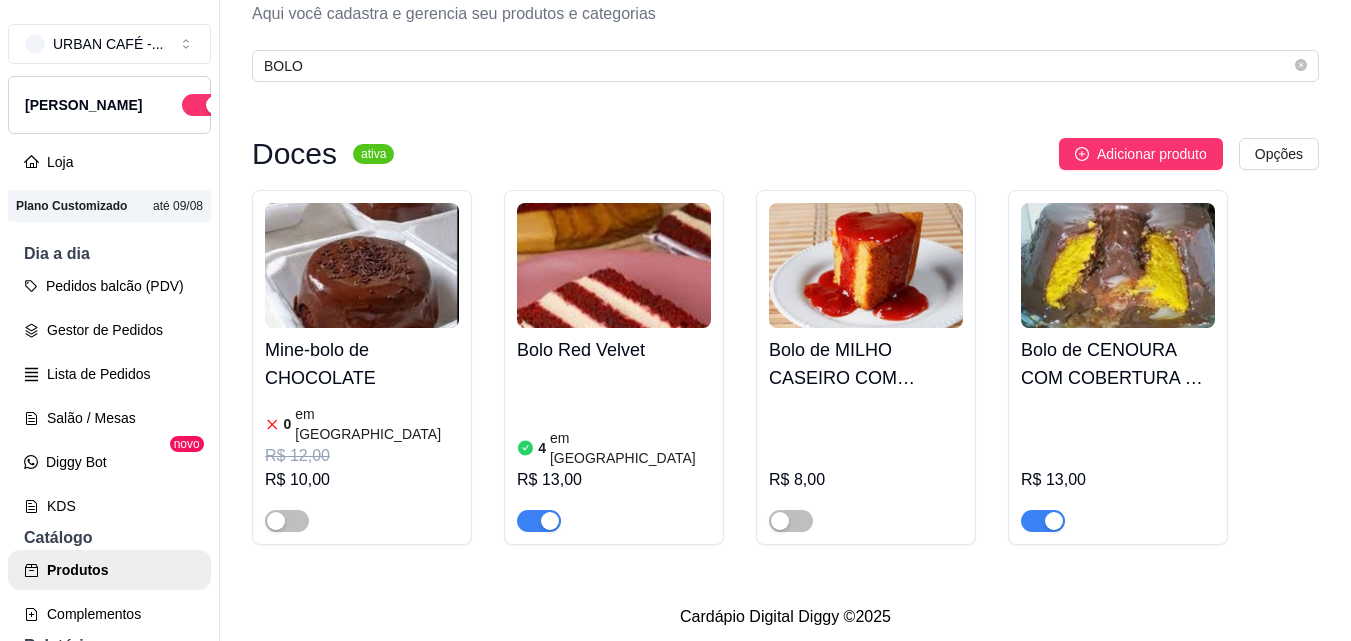 scroll, scrollTop: 0, scrollLeft: 0, axis: both 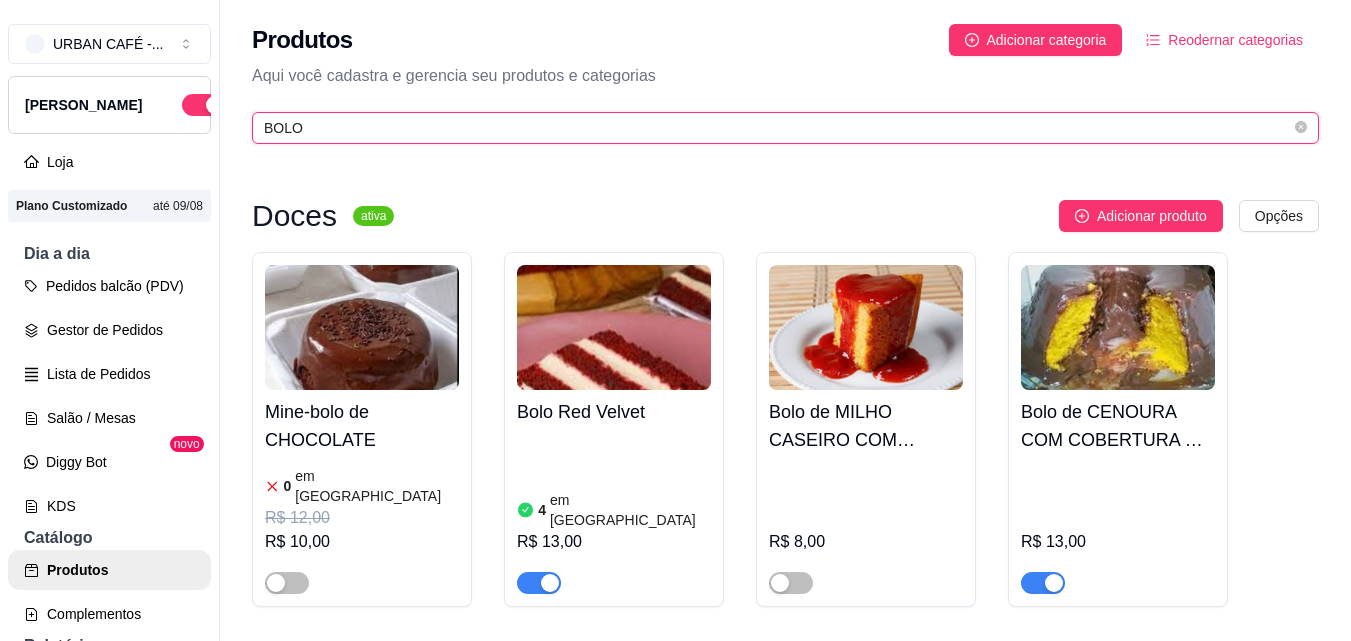 click on "BOLO" at bounding box center [777, 128] 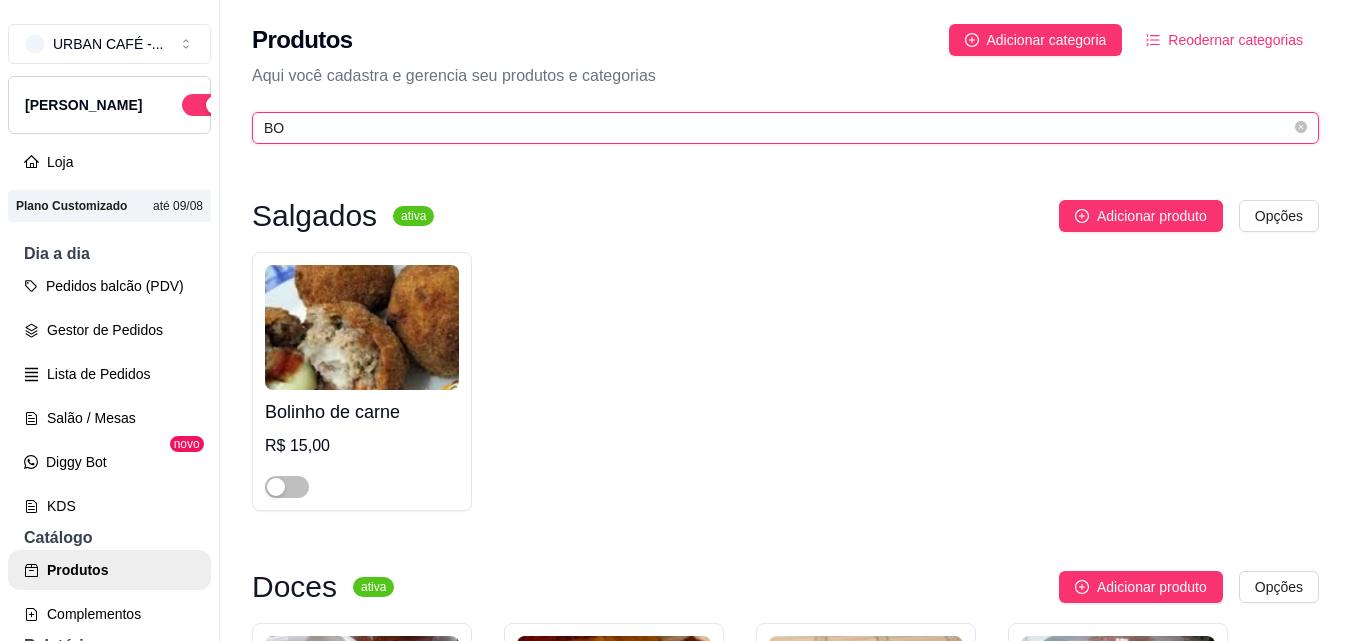 type on "B" 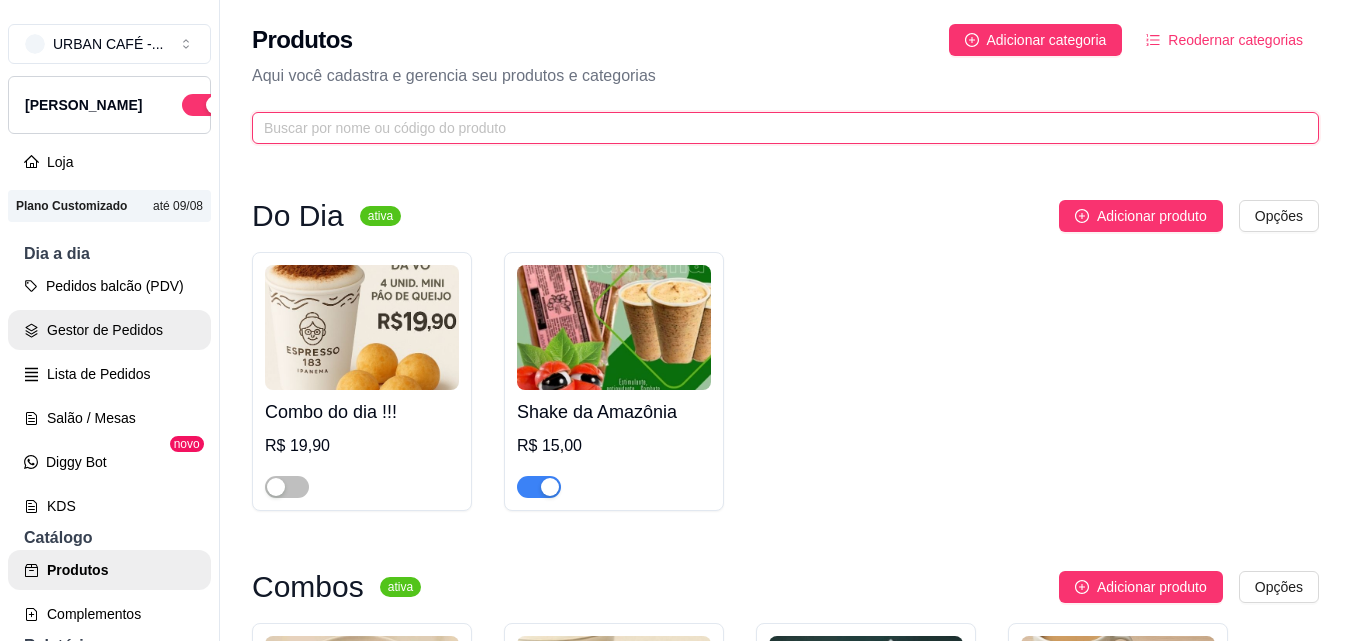 type 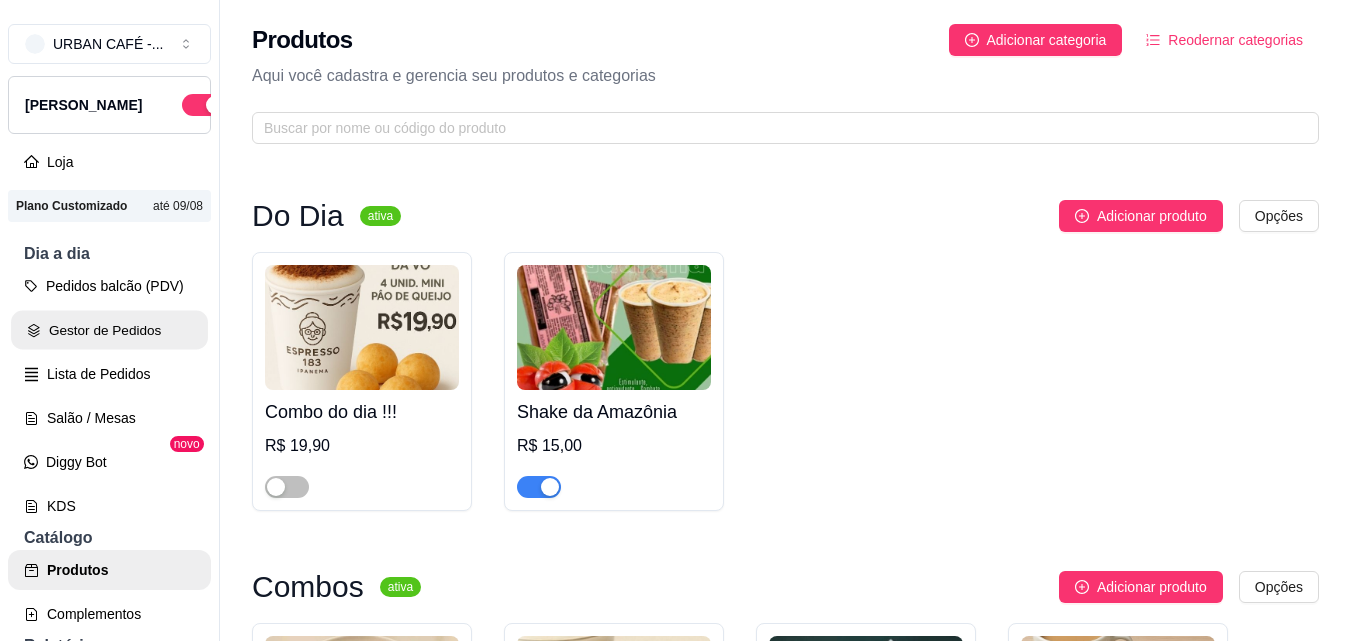 click on "Gestor de Pedidos" at bounding box center [109, 330] 